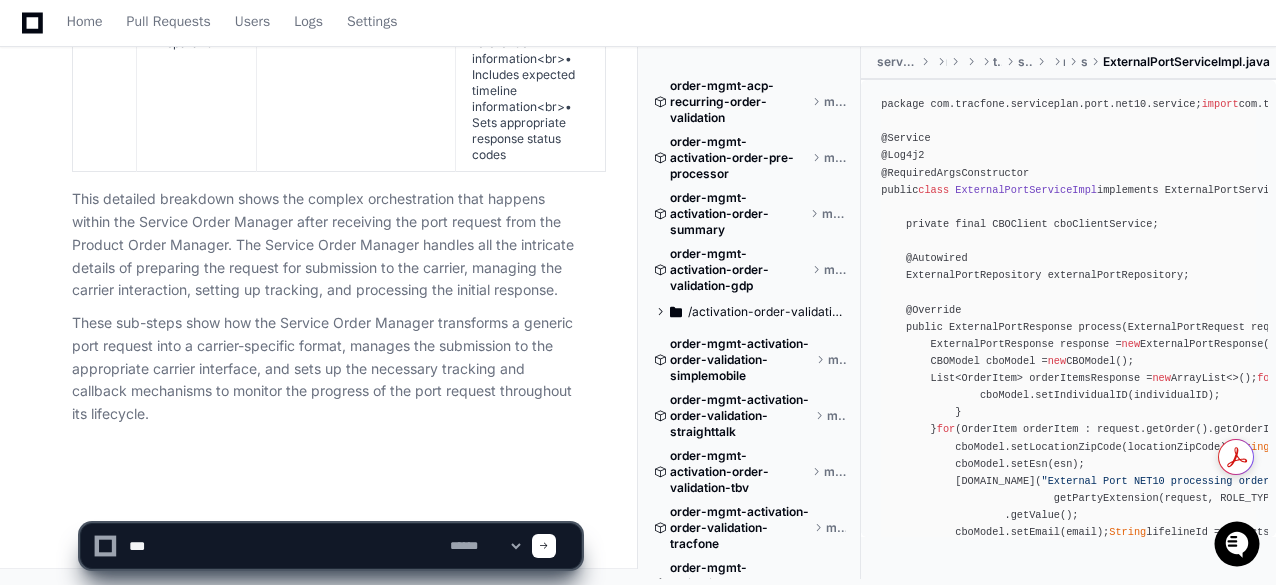 scroll, scrollTop: 0, scrollLeft: 0, axis: both 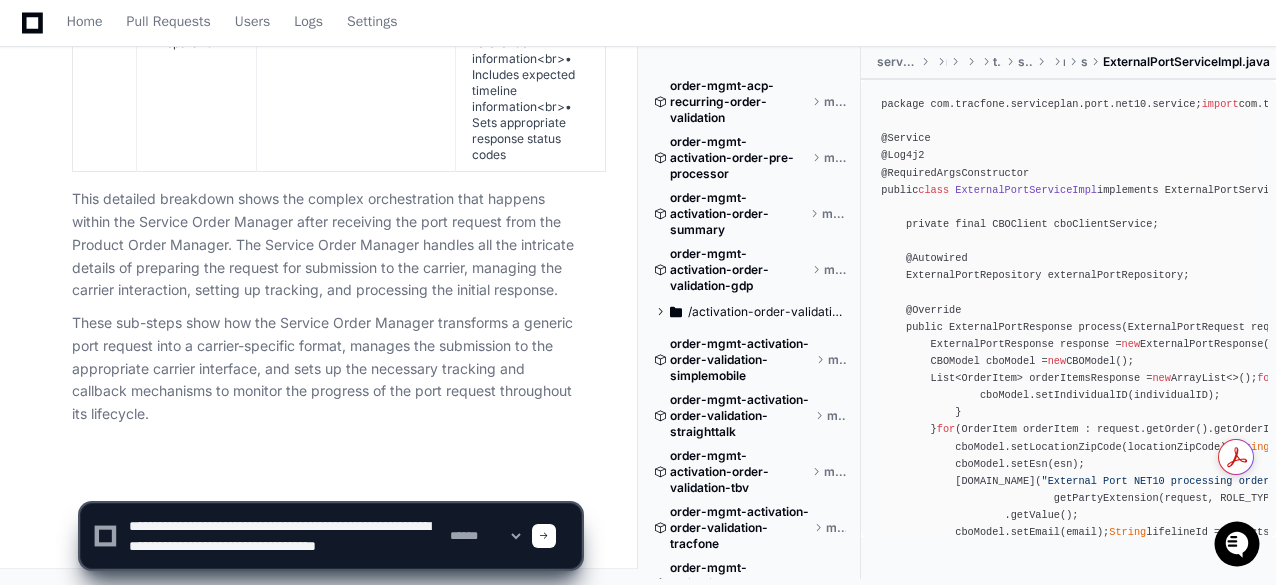 type on "**********" 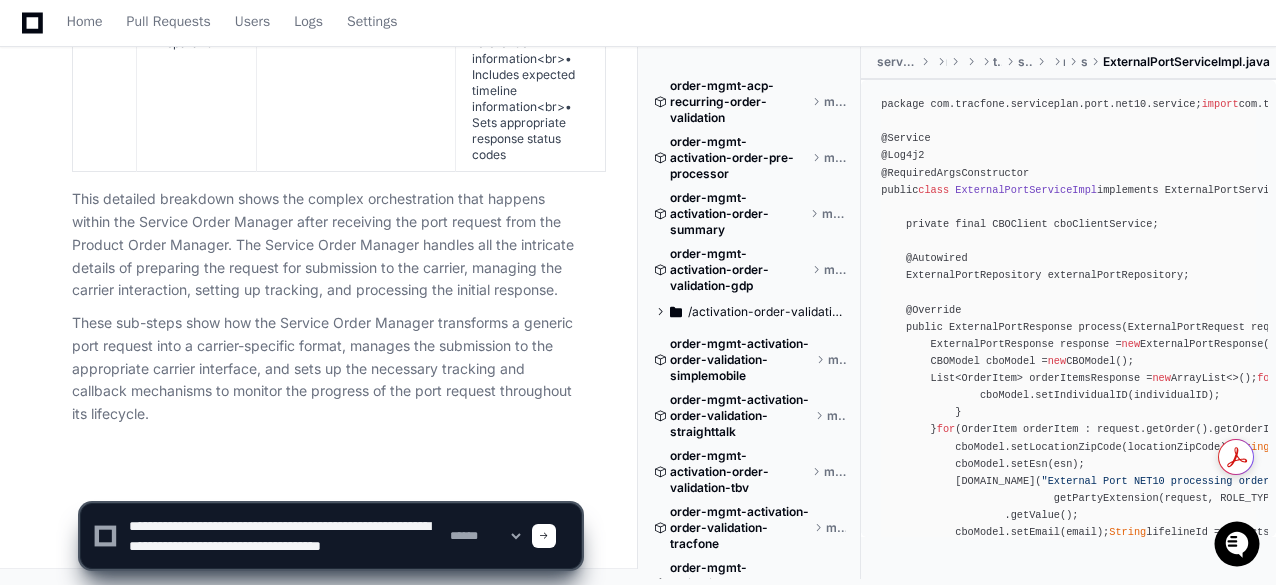 type 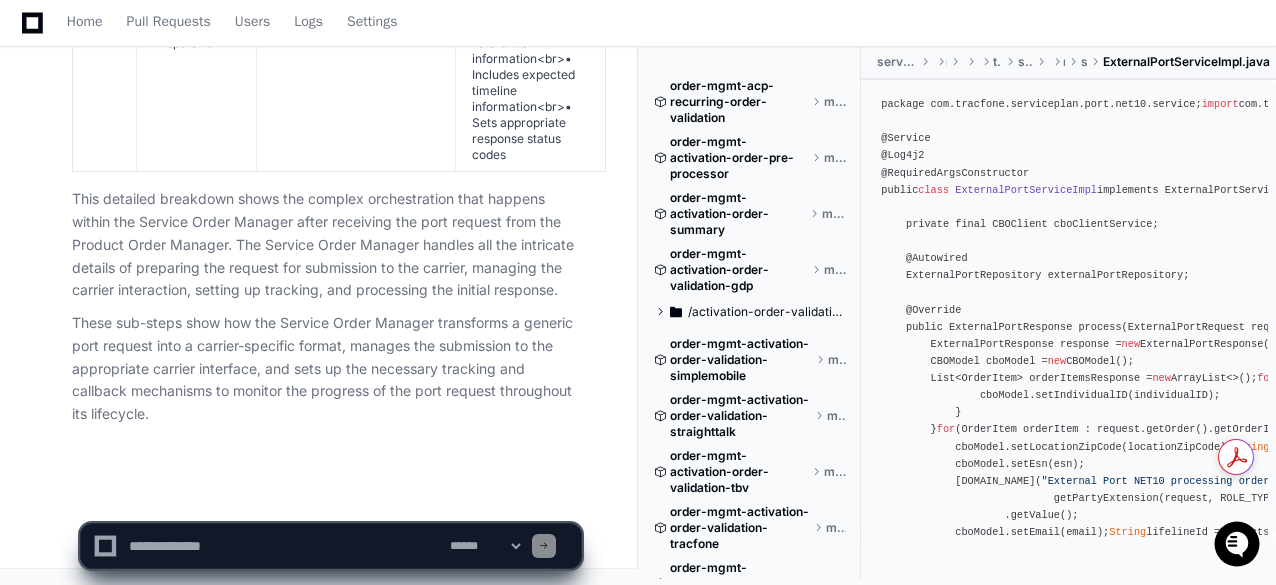 scroll, scrollTop: 0, scrollLeft: 0, axis: both 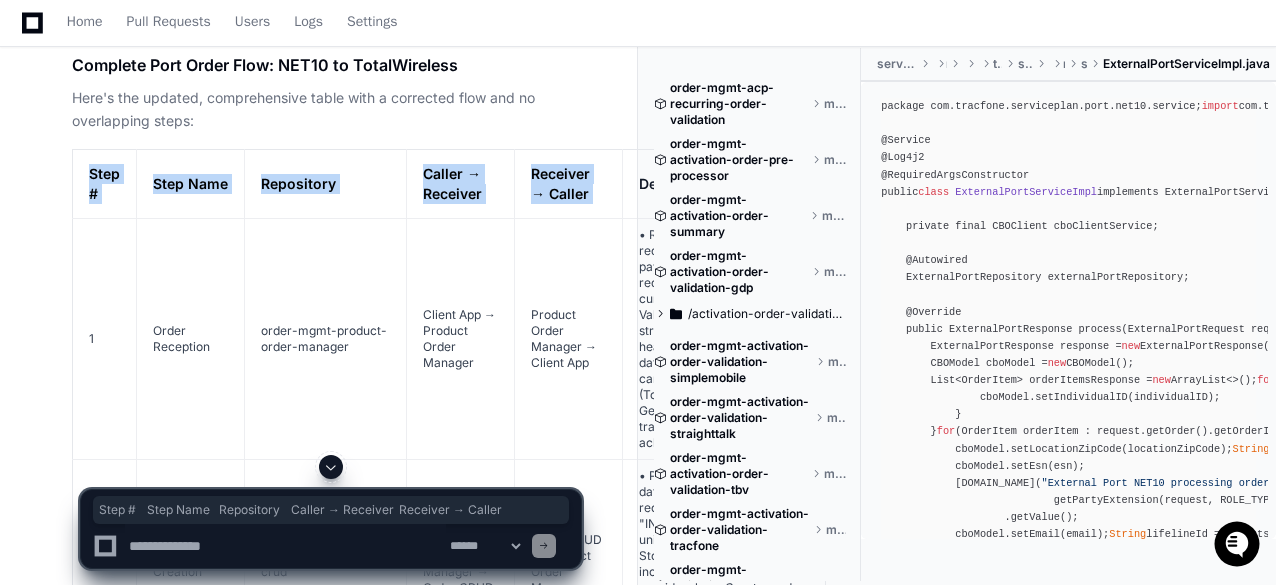 drag, startPoint x: 81, startPoint y: 209, endPoint x: 578, endPoint y: 233, distance: 497.57913 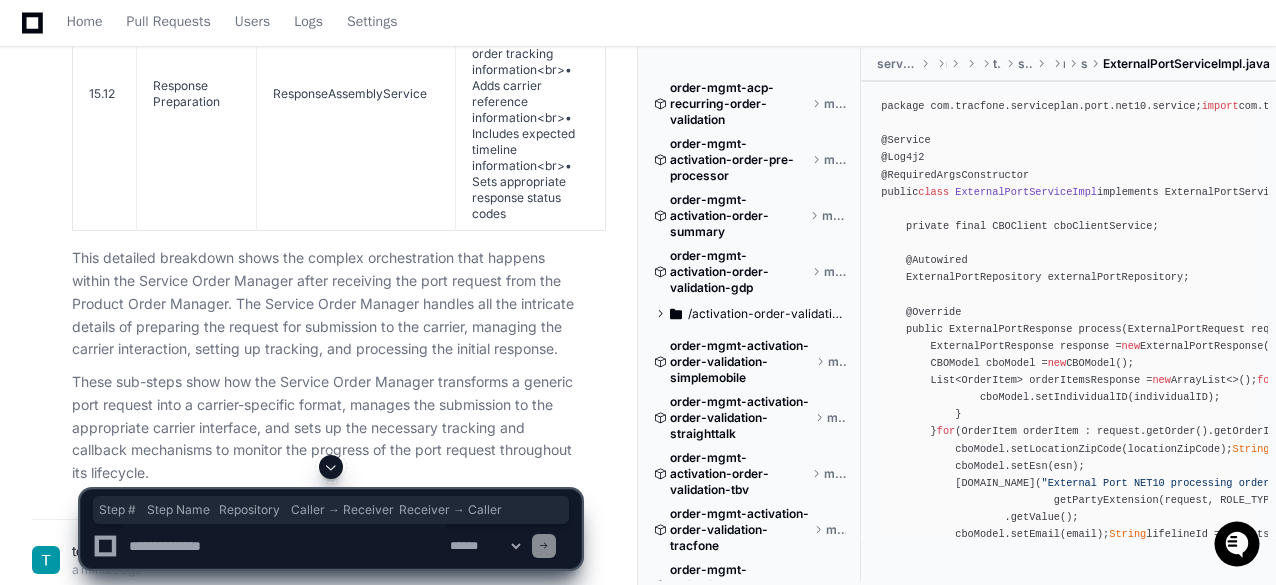 scroll, scrollTop: 43435, scrollLeft: 0, axis: vertical 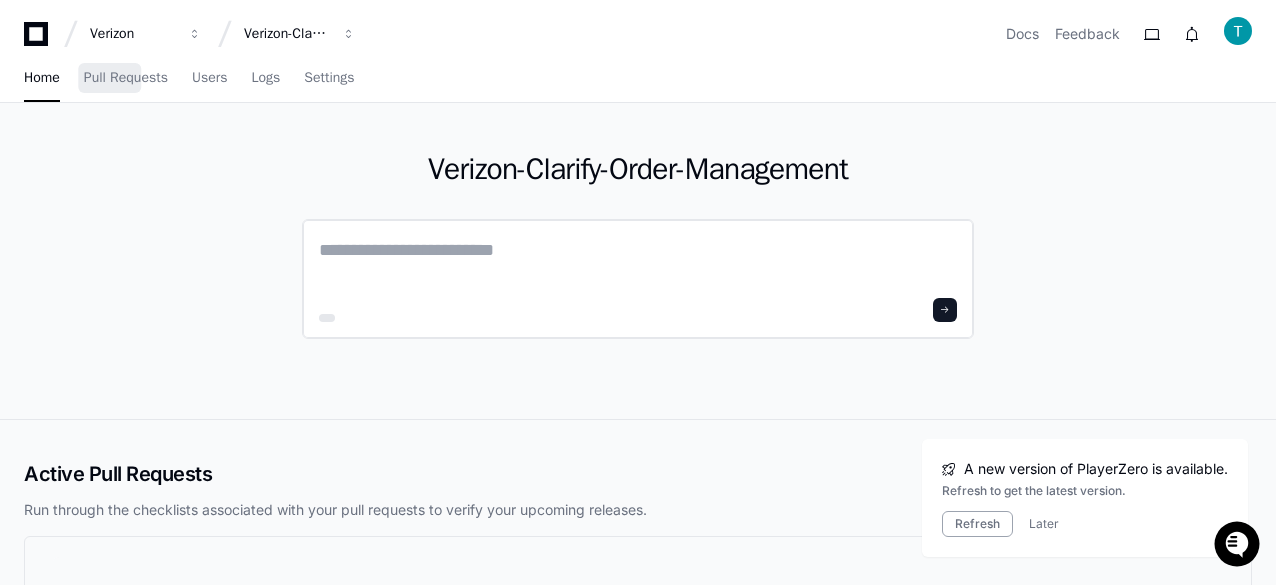 click 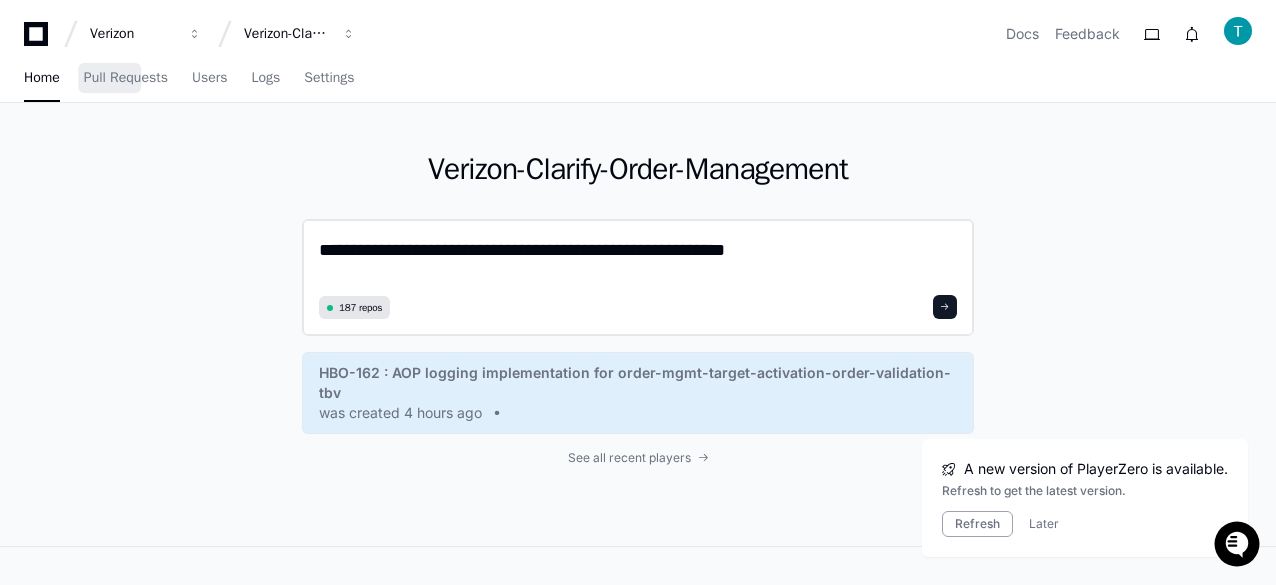 paste on "**********" 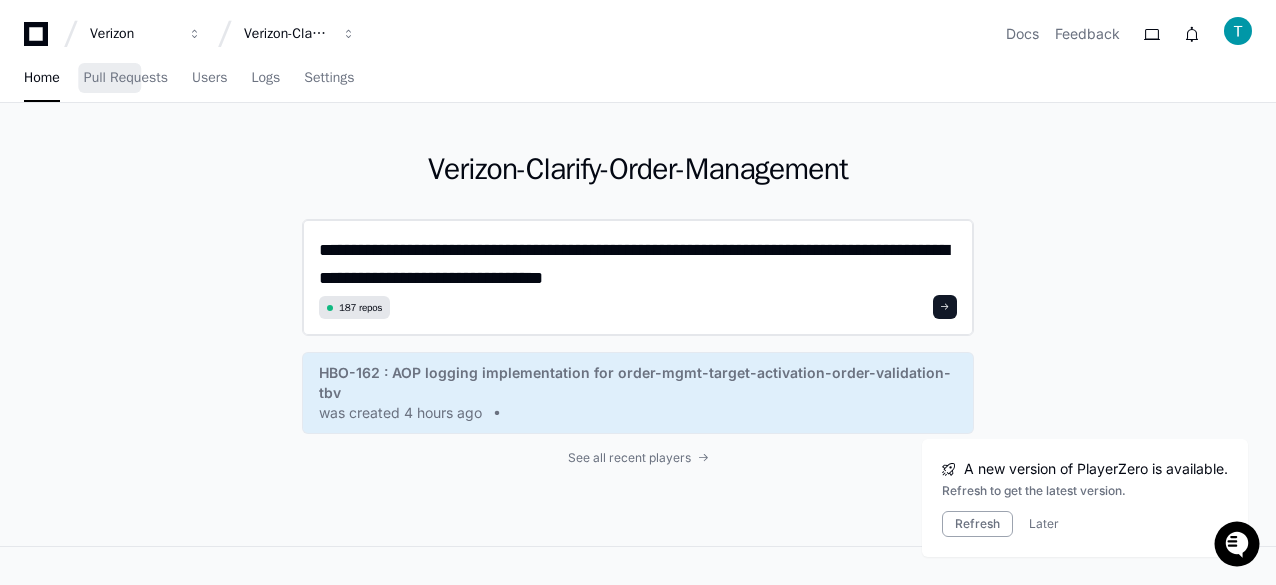 scroll, scrollTop: 0, scrollLeft: 0, axis: both 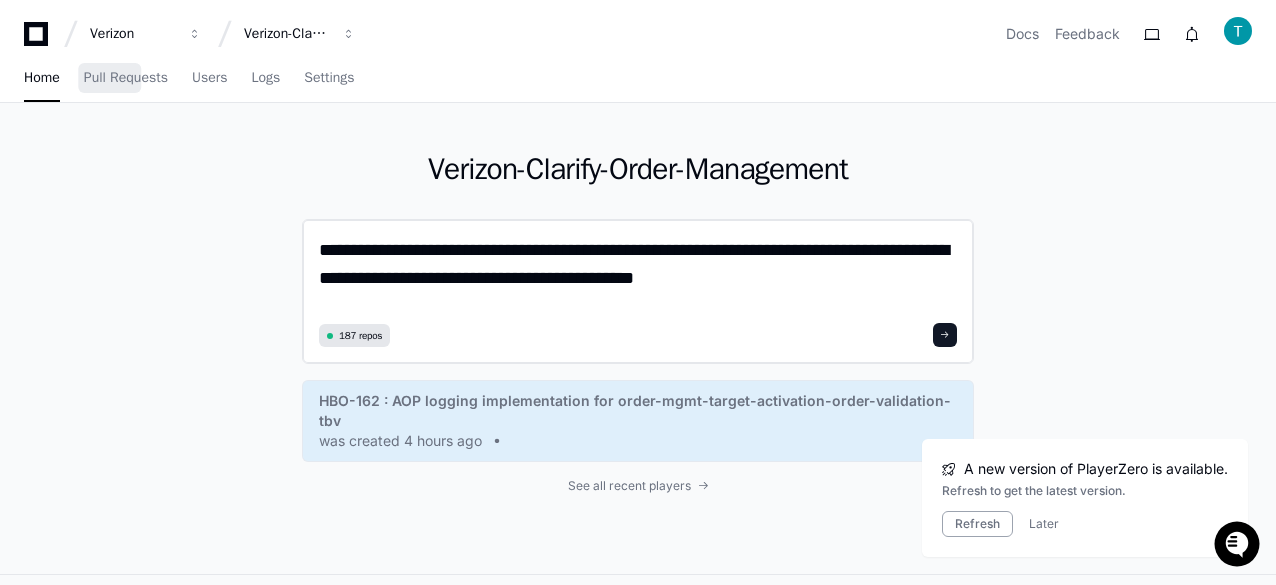 click on "**********" 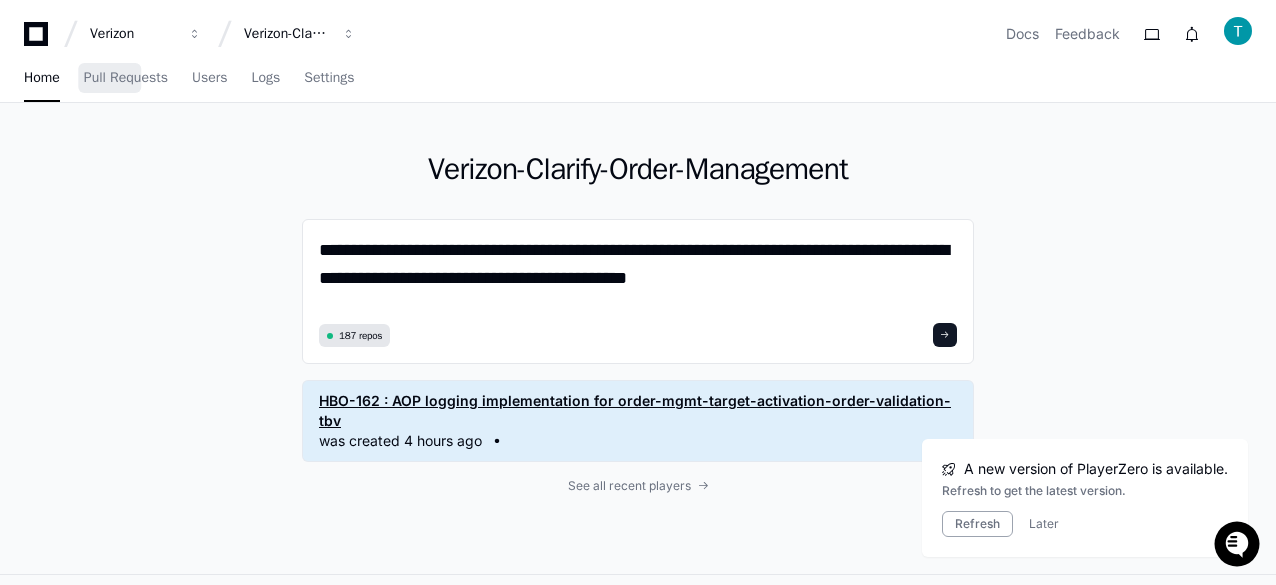 type on "**********" 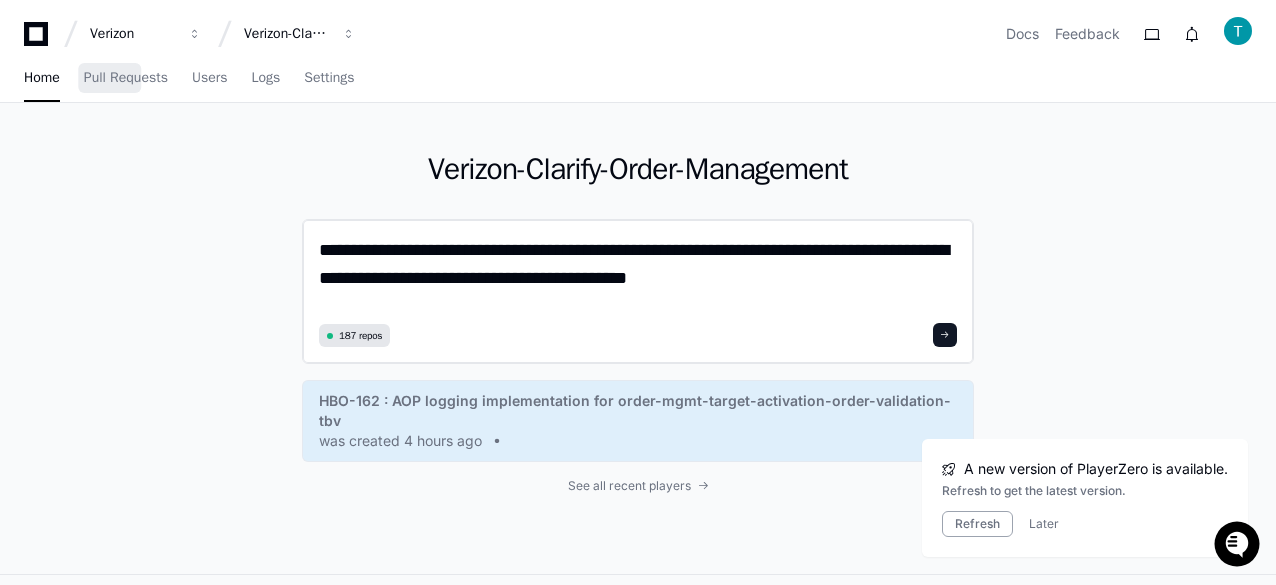 click on "**********" 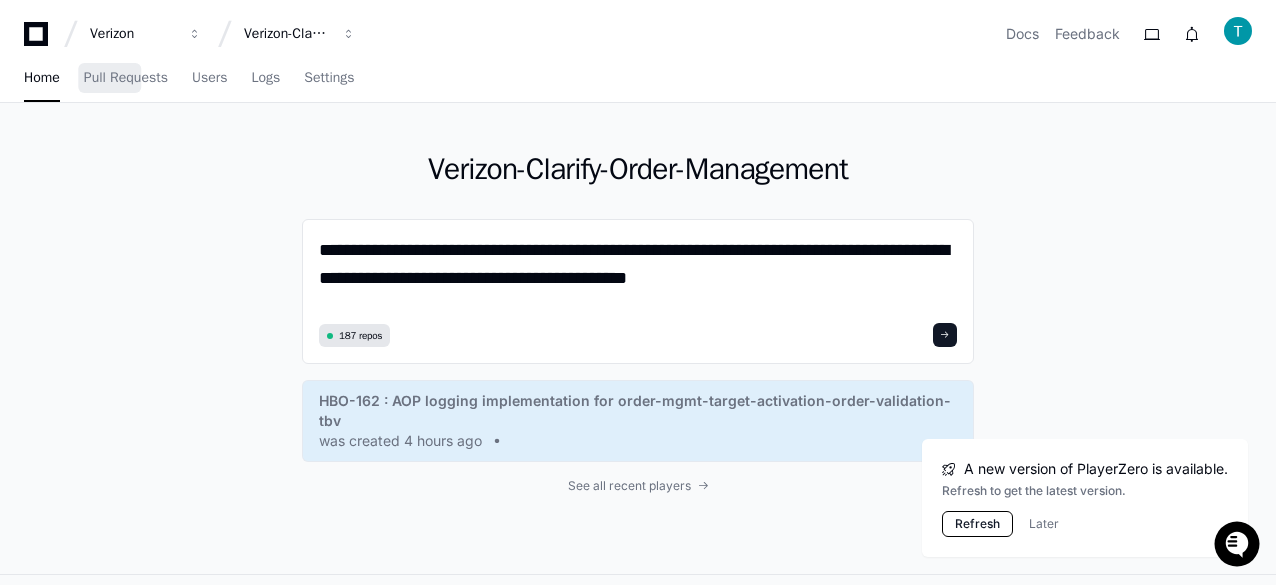 click on "Refresh" at bounding box center [977, 524] 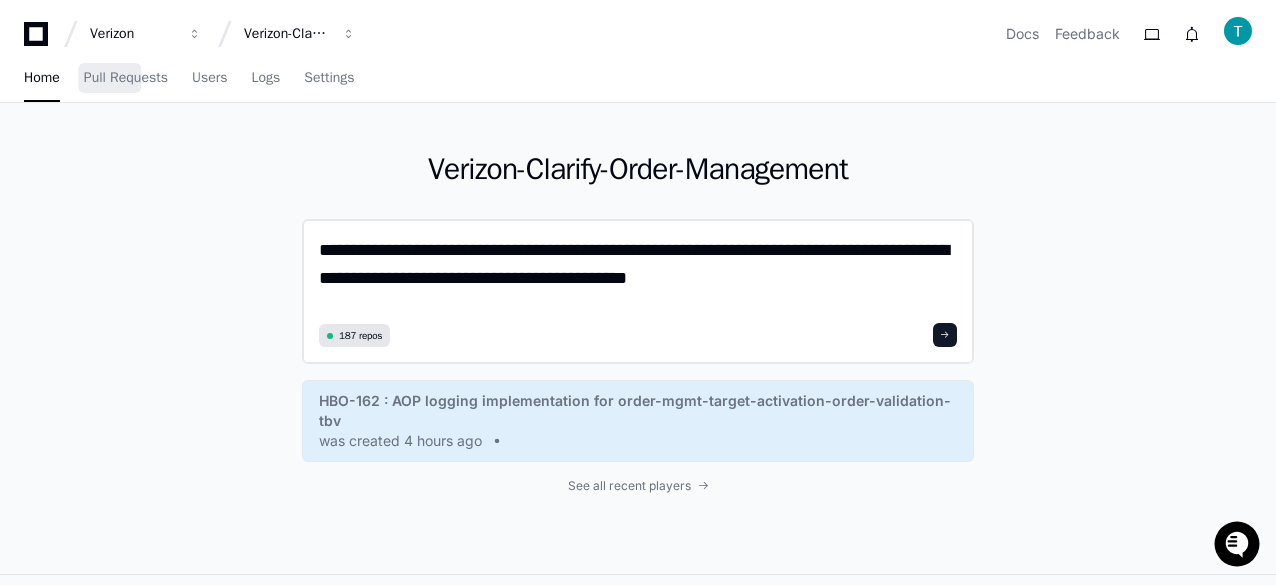 click on "**********" 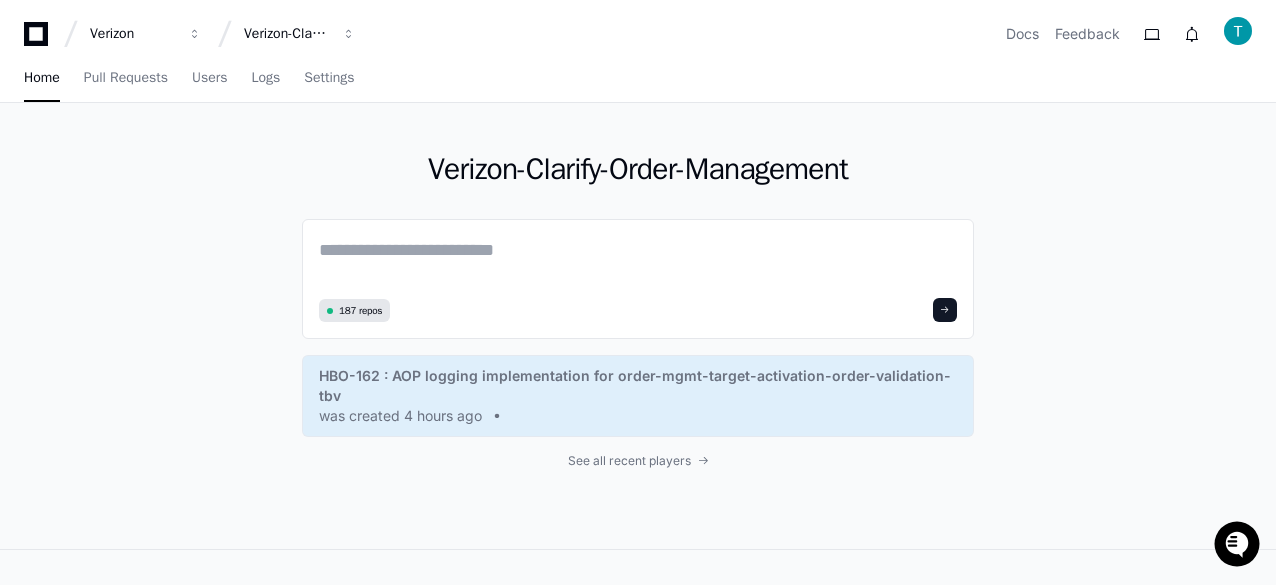 scroll, scrollTop: 0, scrollLeft: 0, axis: both 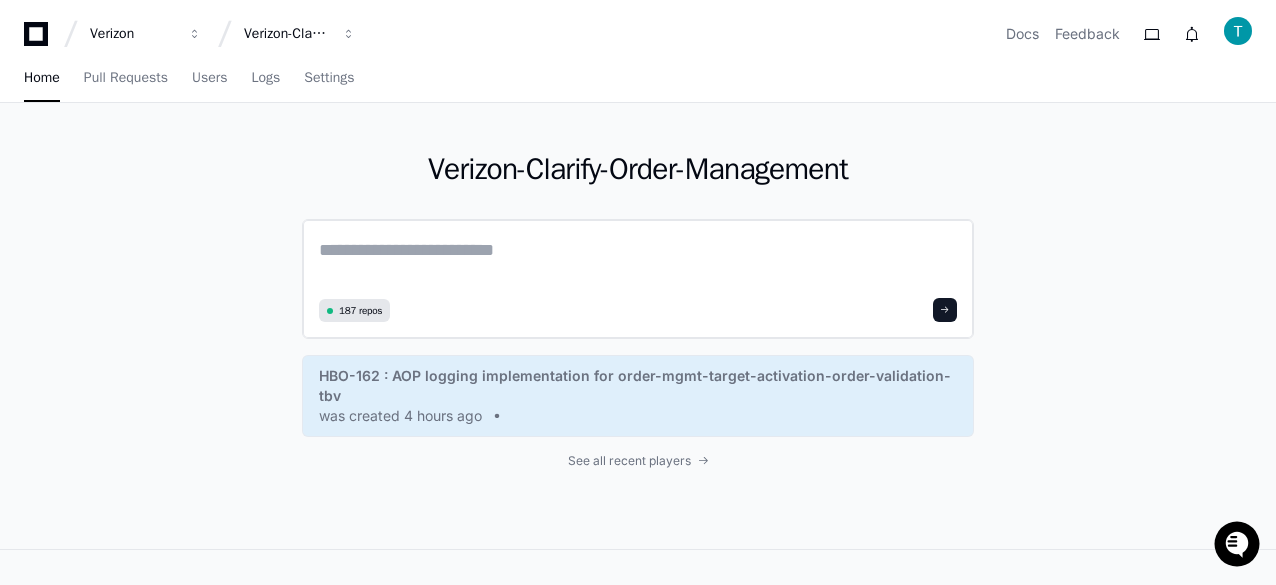 click 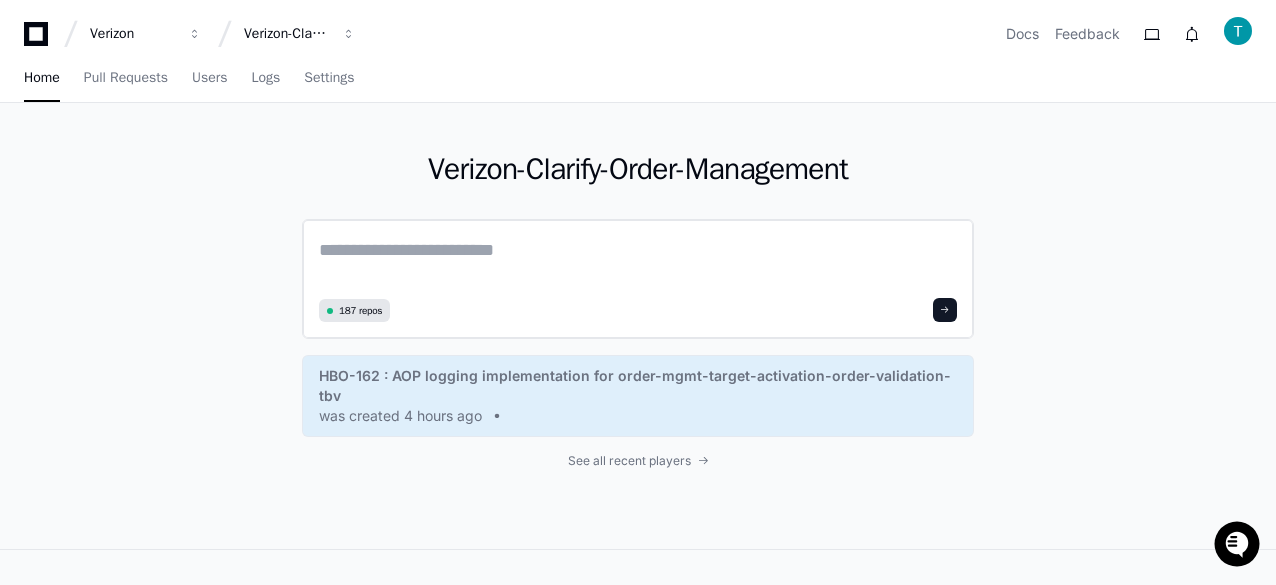 paste on "**********" 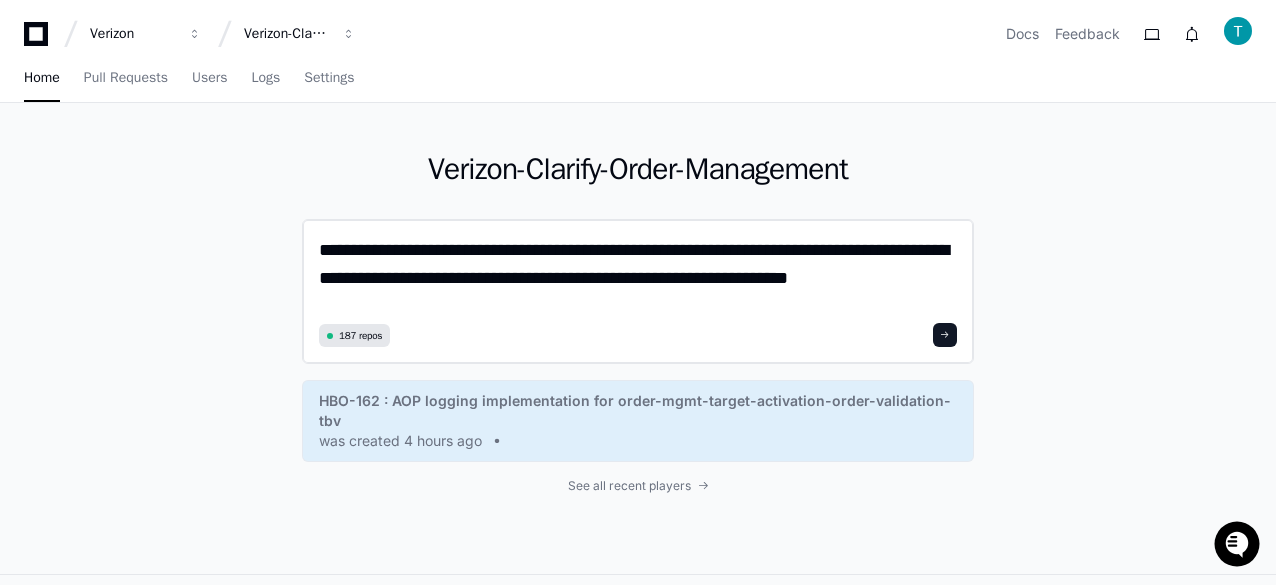 scroll, scrollTop: 0, scrollLeft: 0, axis: both 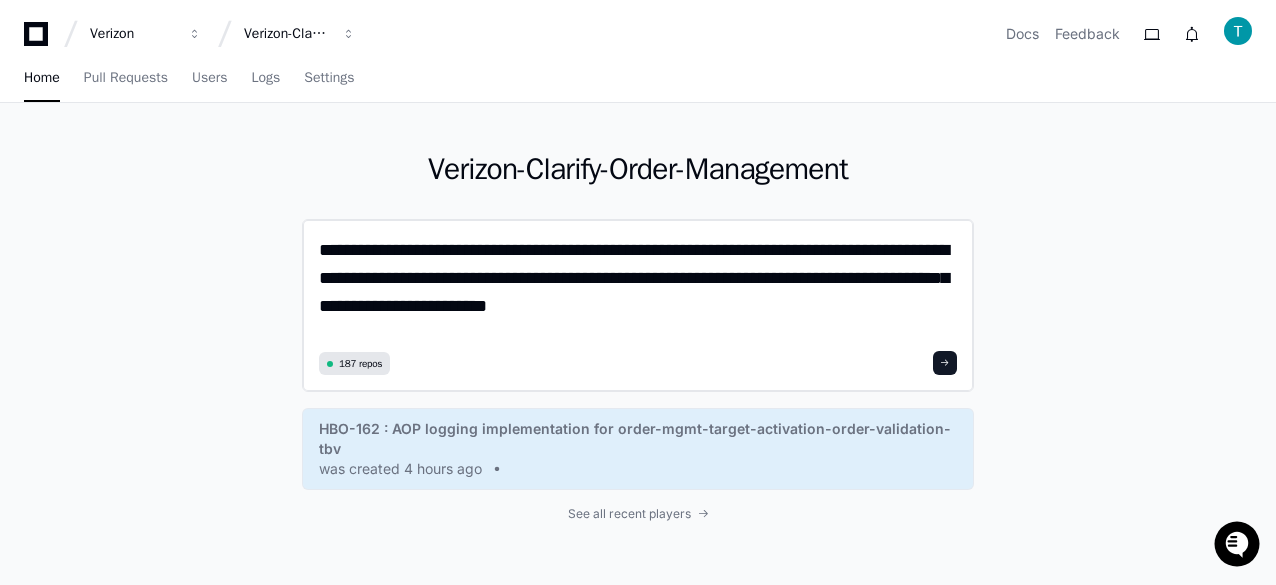 type on "**********" 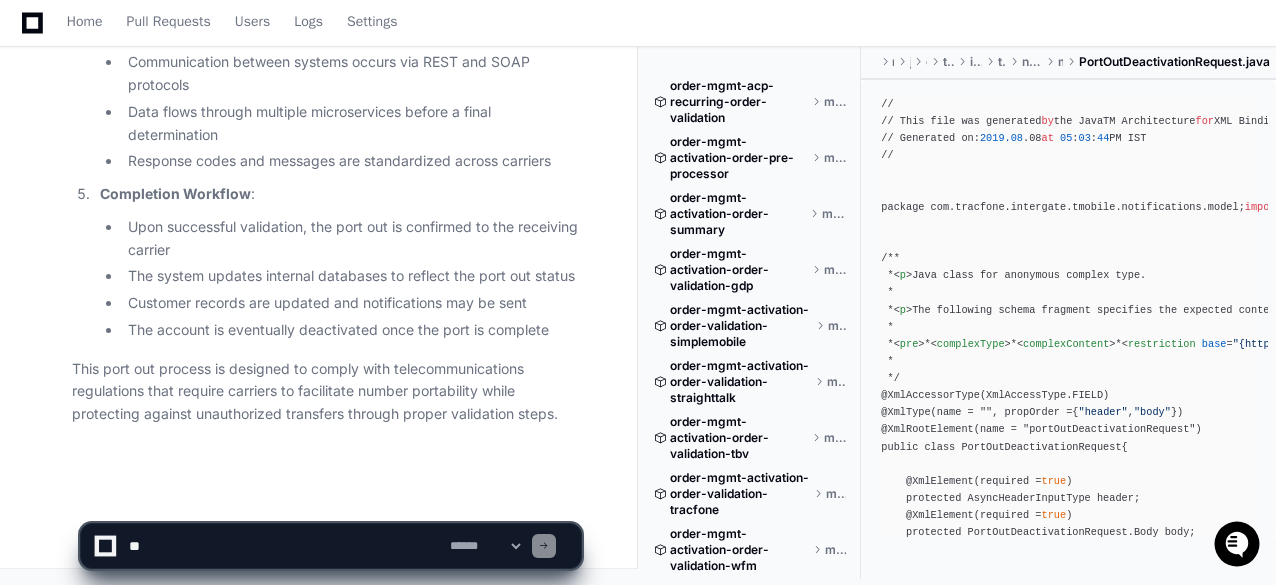 scroll, scrollTop: 2839, scrollLeft: 0, axis: vertical 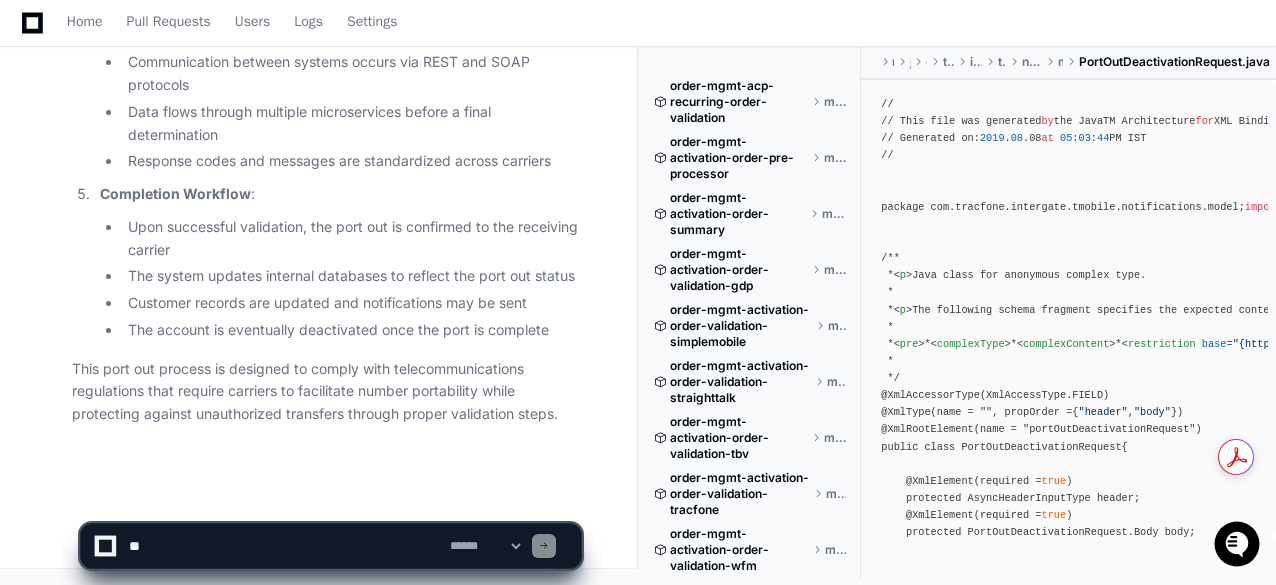 click on "PlayerZero 2 minutes ago Thinking Researching port out request process flow  The user wants me to build a table of the port out request flow, showing the steps, repositories involved, message flow between caller and receiver, and descriptions of each step in the process from beginning to end. This would involve looking at how a port out request is initiated and processed throughout the Tracfone system.
First, I'll need to search the codebase for information related to "port out" requests to understand the workflow. Let me start with a semantic search to find the most relevant code files.
I should look for:
- Port out request handling
- API endpoints related to port out
- Service classes that implement port out functionality
- The flow of data between different components/repositories
Let me start with a semantic search for "port out request flow" or "port out process":
Researching port out flow diagram sequence carriers
Port Out Request Process Flow" 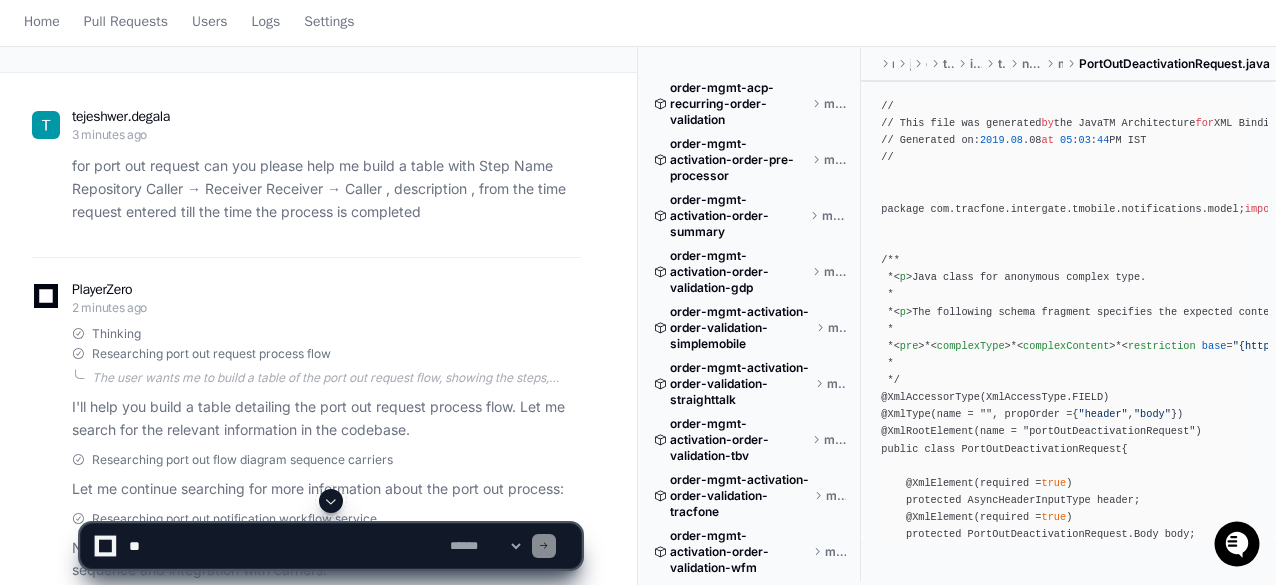 scroll, scrollTop: 0, scrollLeft: 0, axis: both 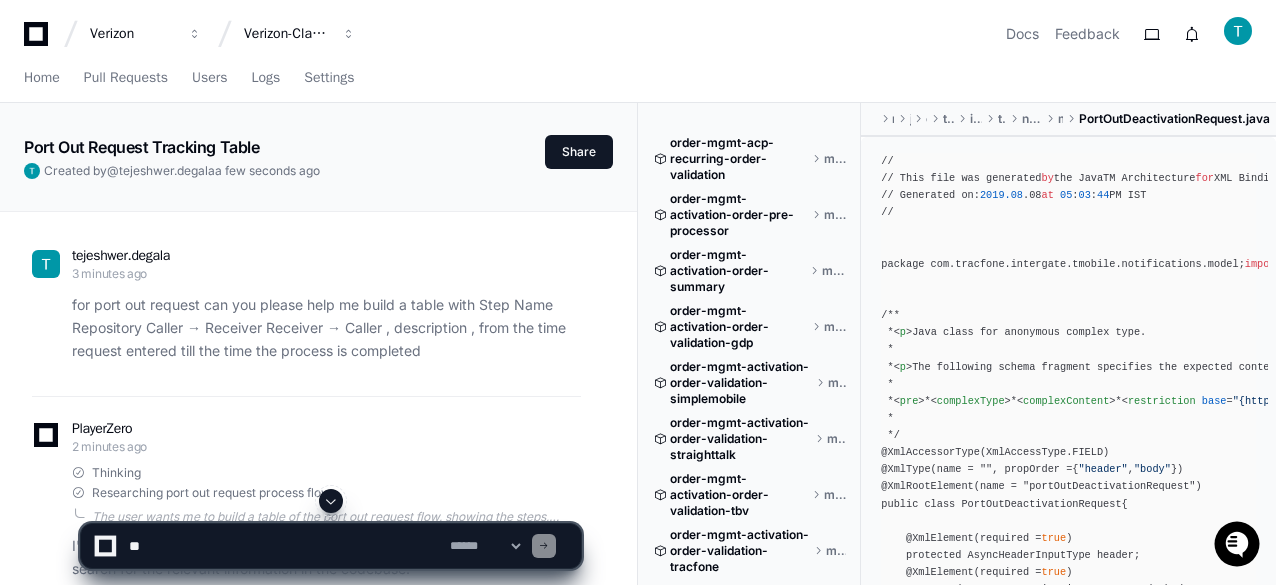click on "for port out request can you please help me build a table with Step Name	Repository	Caller → Receiver	Receiver → Caller	, description , from the time request entered till the time the process is completed" 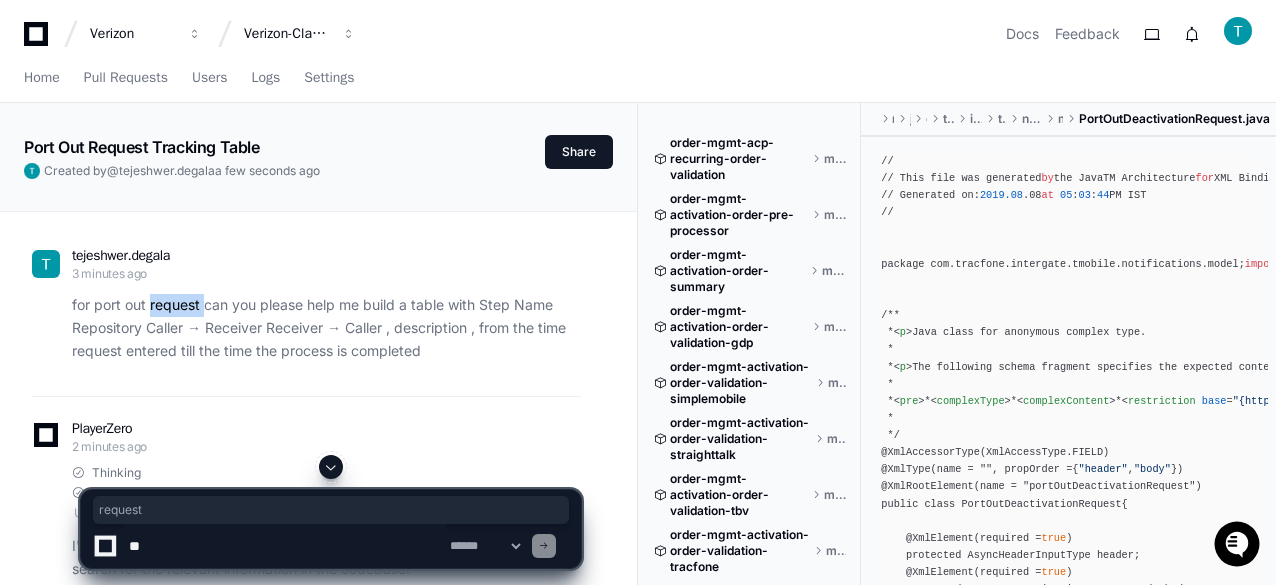 click on "for port out request can you please help me build a table with Step Name	Repository	Caller → Receiver	Receiver → Caller	, description , from the time request entered till the time the process is completed" 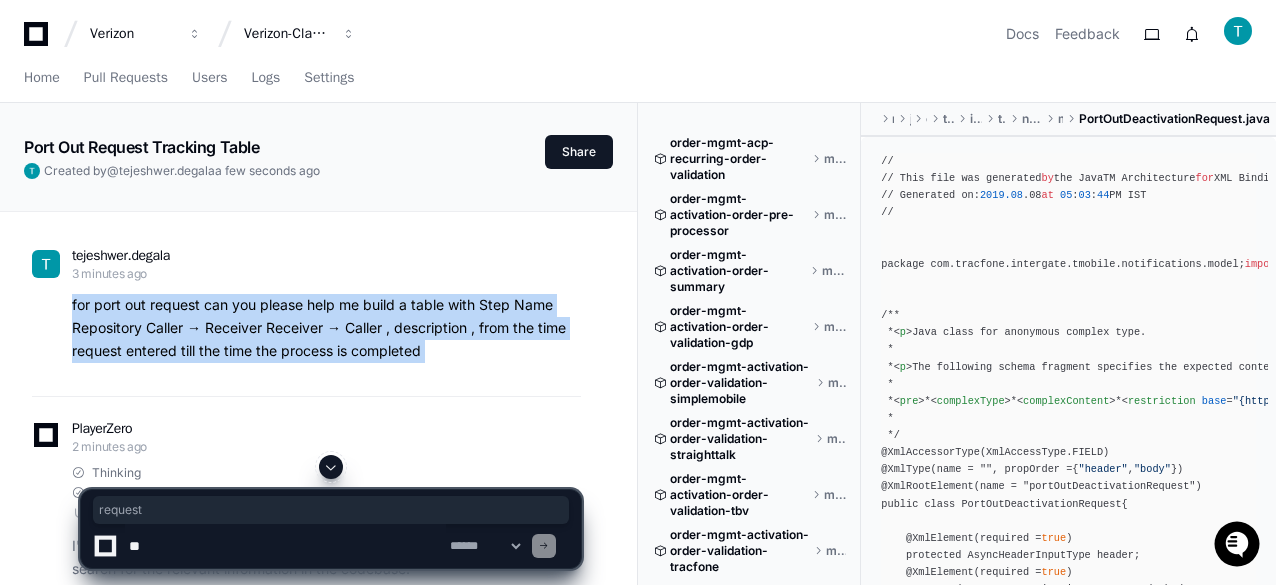 click on "for port out request can you please help me build a table with Step Name	Repository	Caller → Receiver	Receiver → Caller	, description , from the time request entered till the time the process is completed" 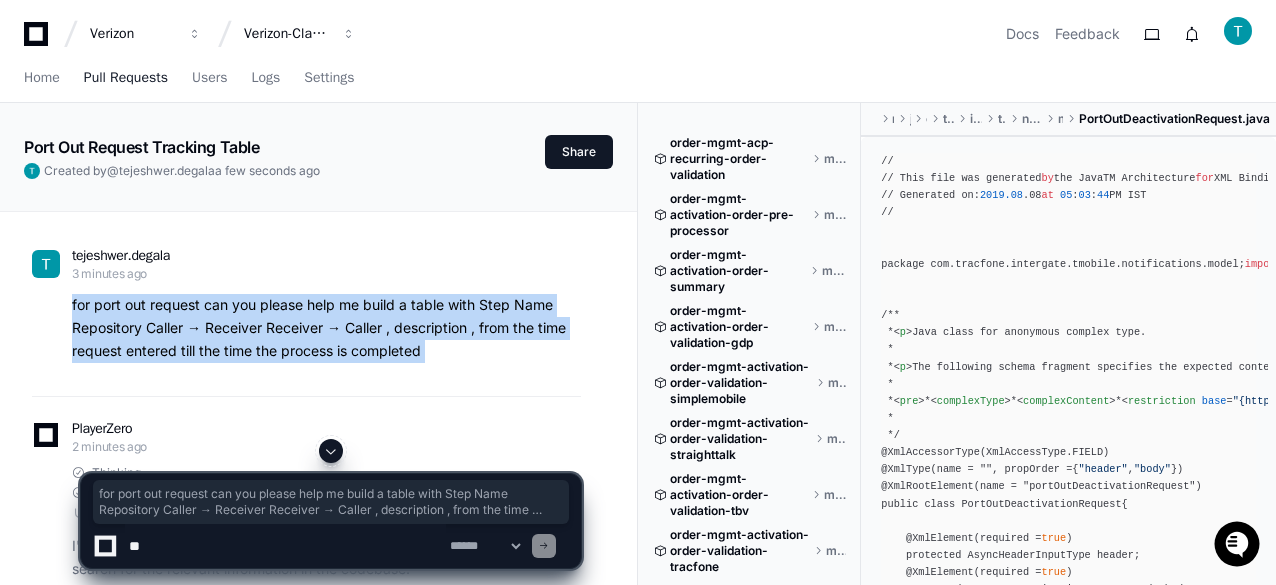 copy on "for port out request can you please help me build a table with Step Name	Repository	Caller → Receiver	Receiver → Caller	, description , from the time request entered till the time the process is completed" 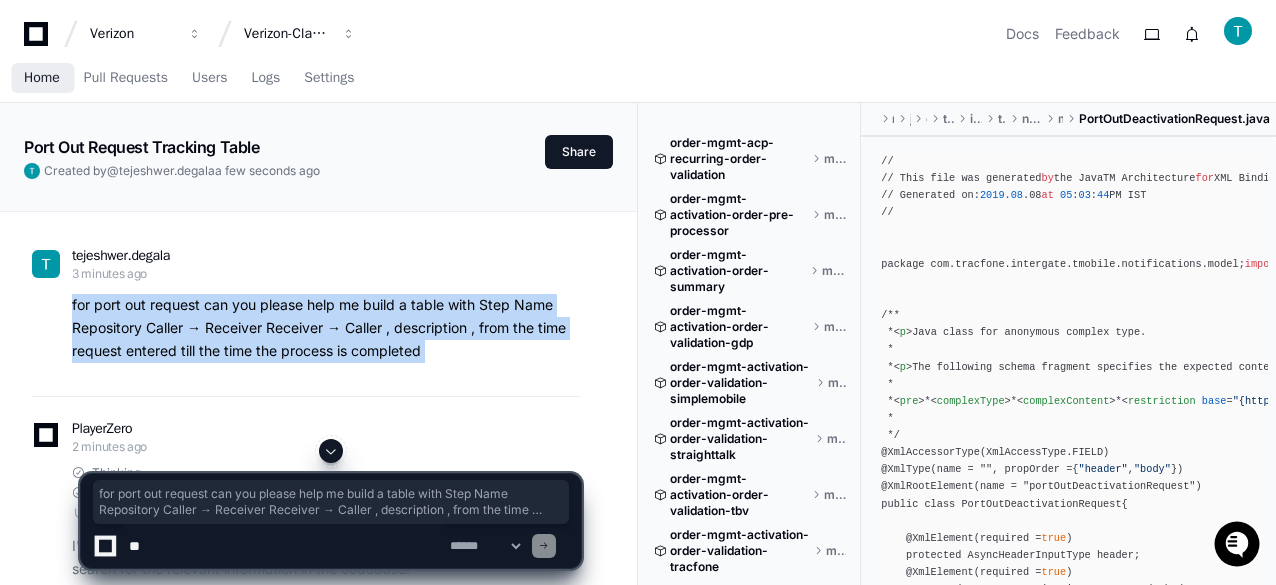 click on "Home" at bounding box center (42, 78) 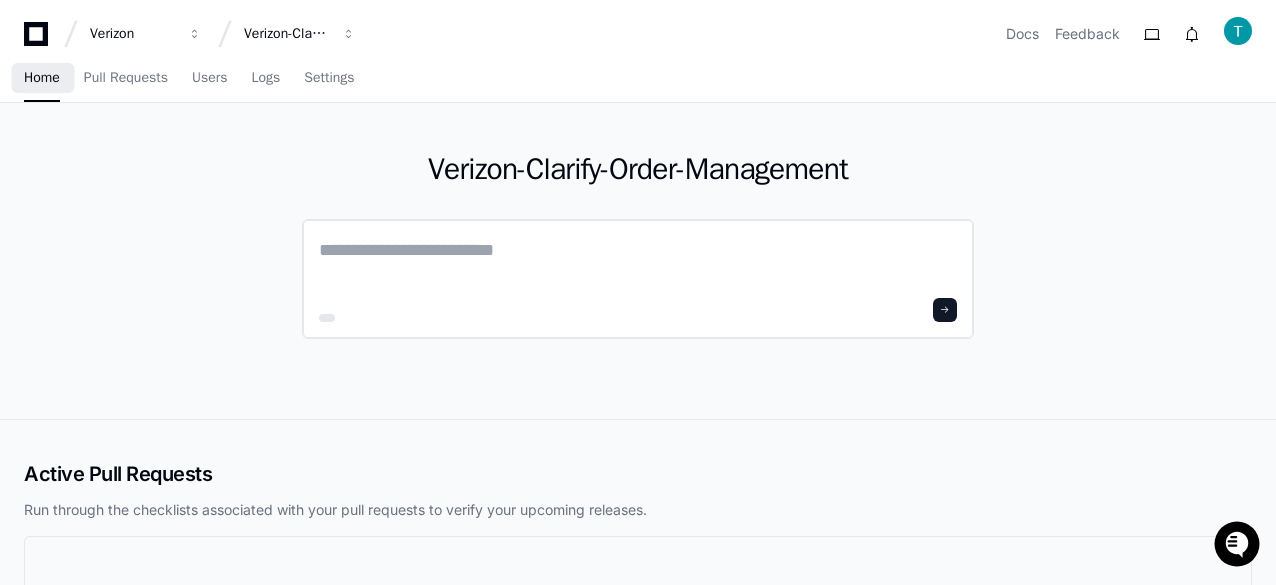 click 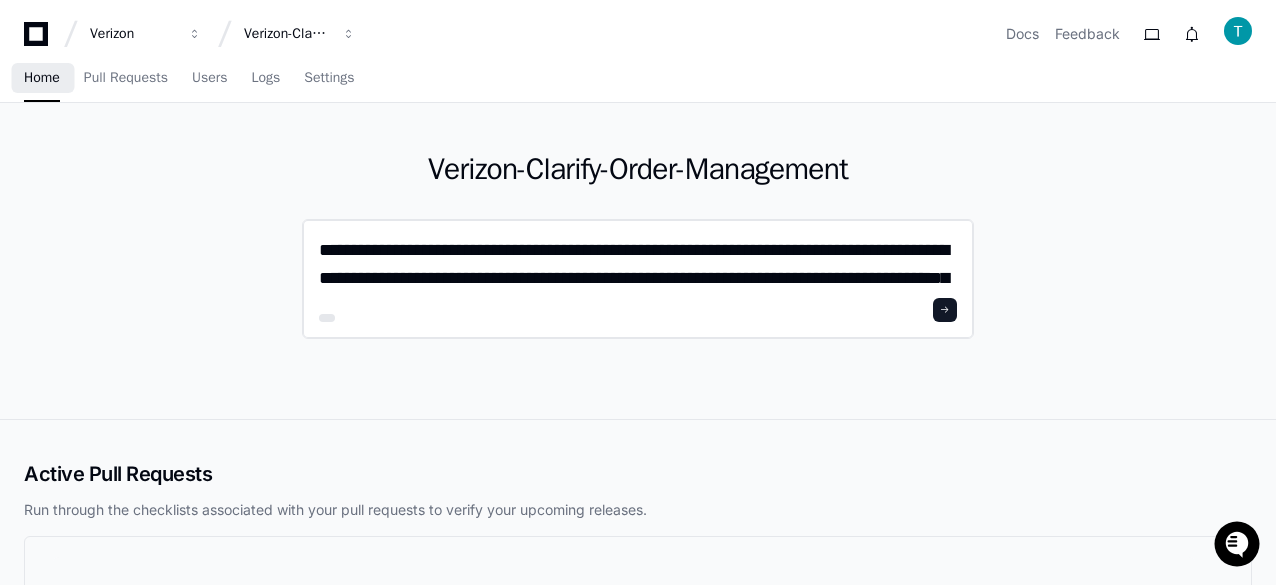 scroll, scrollTop: 0, scrollLeft: 0, axis: both 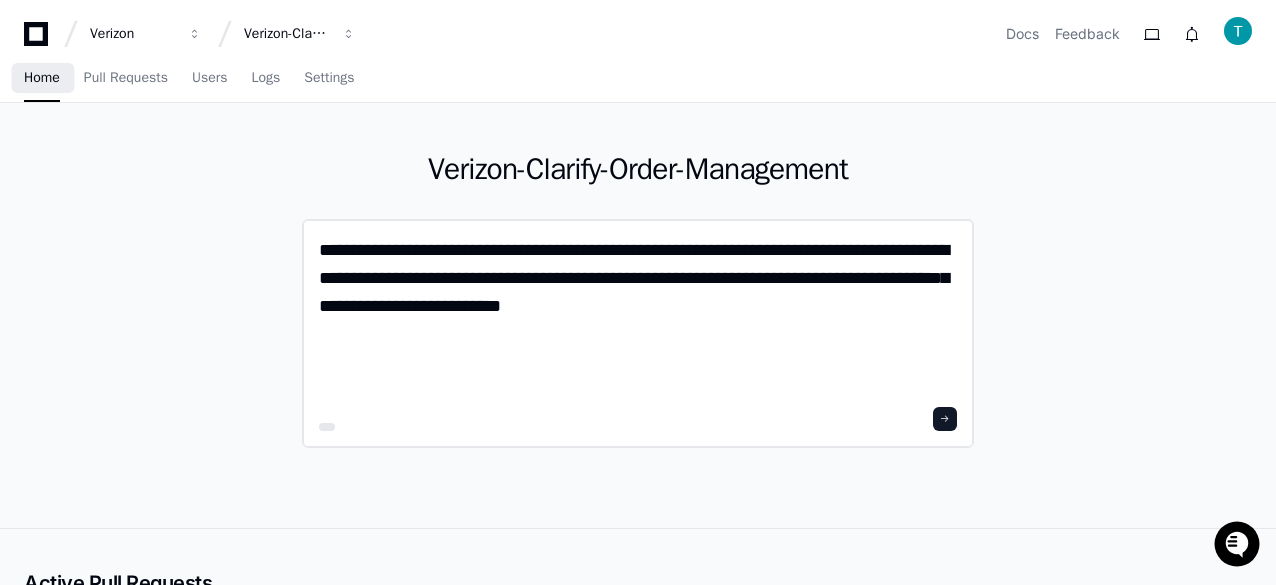 click on "**********" 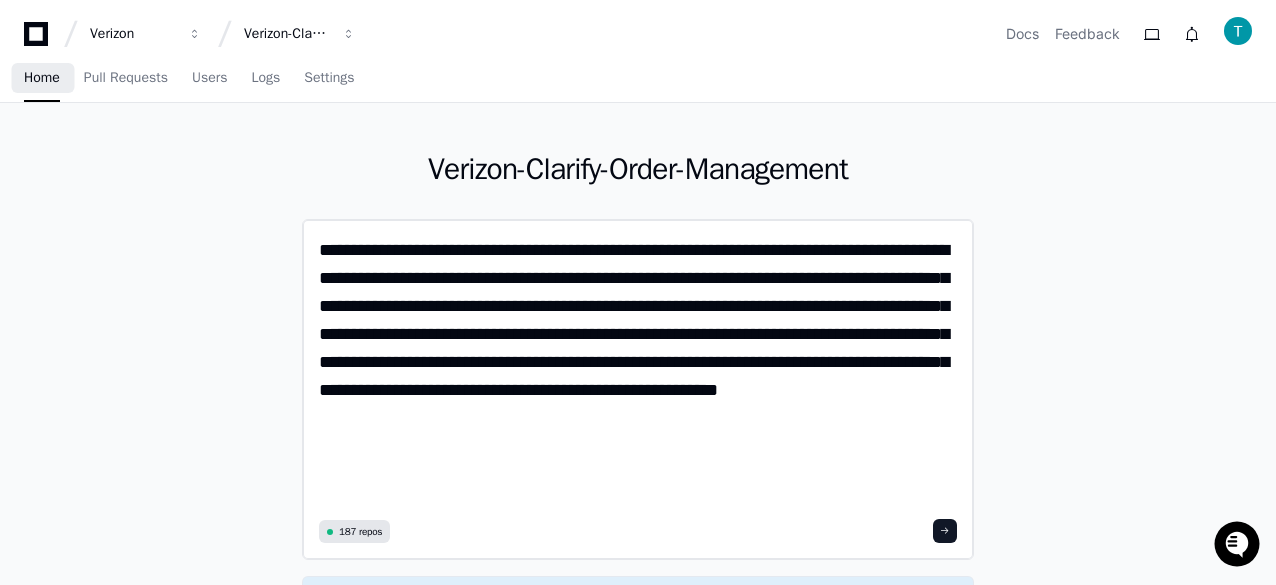 type on "**********" 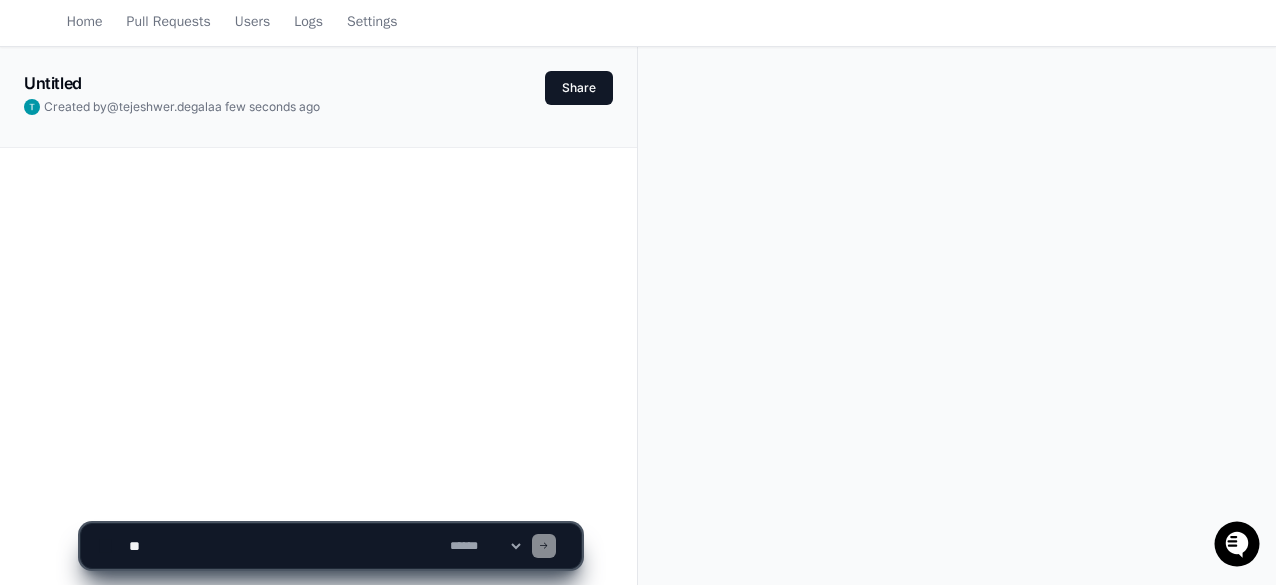 scroll, scrollTop: 0, scrollLeft: 0, axis: both 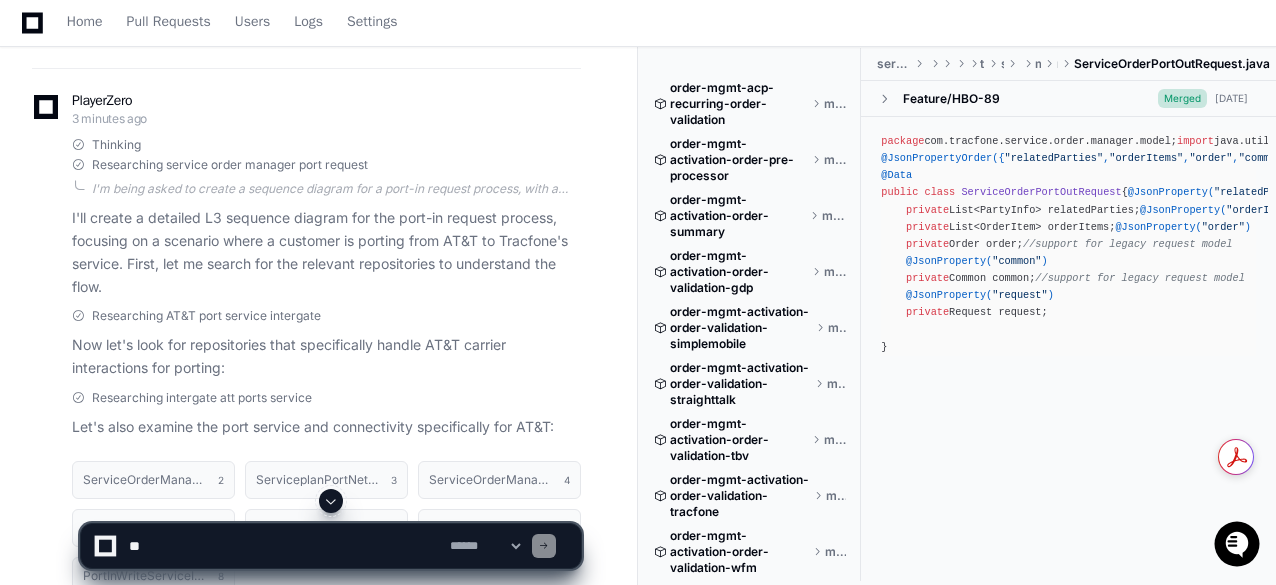 click 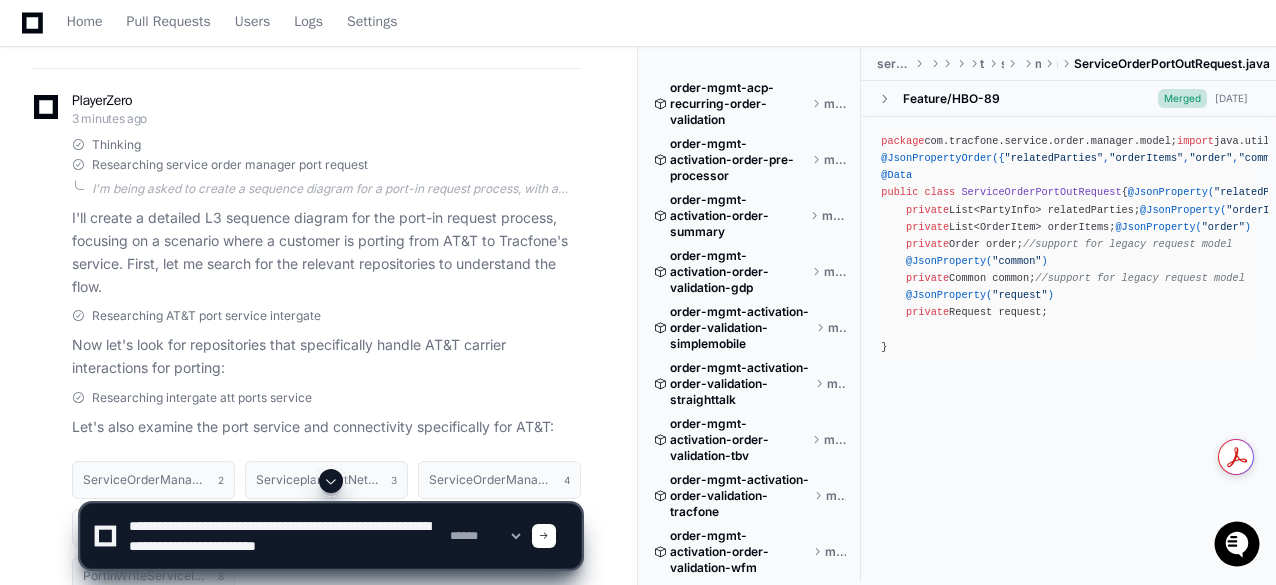 type on "**********" 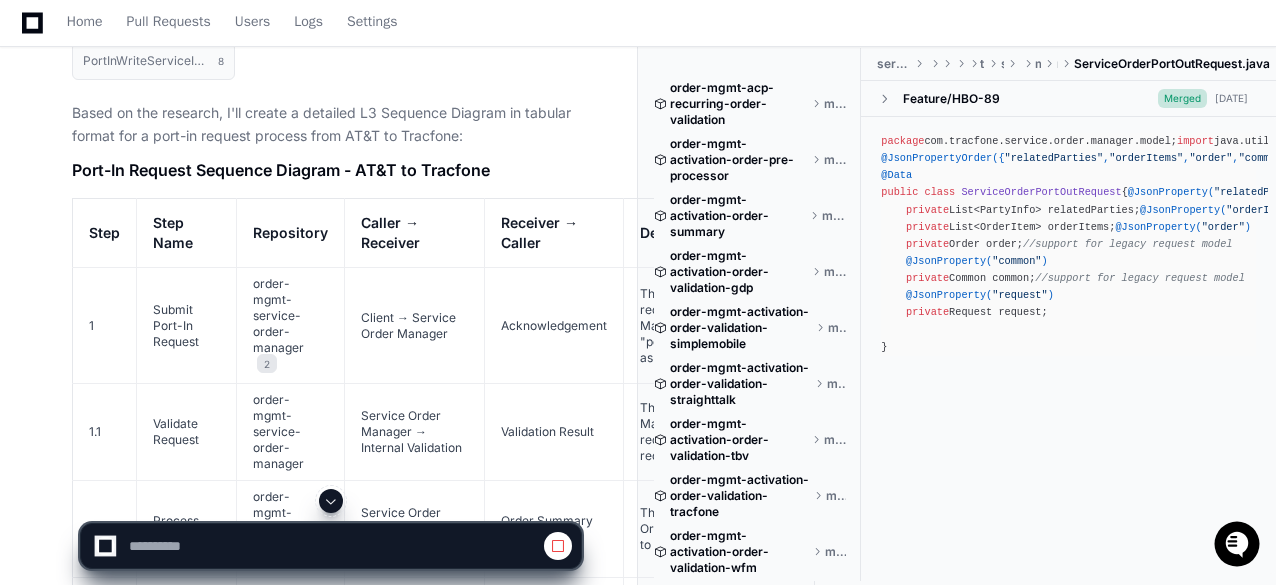 scroll, scrollTop: 1019, scrollLeft: 0, axis: vertical 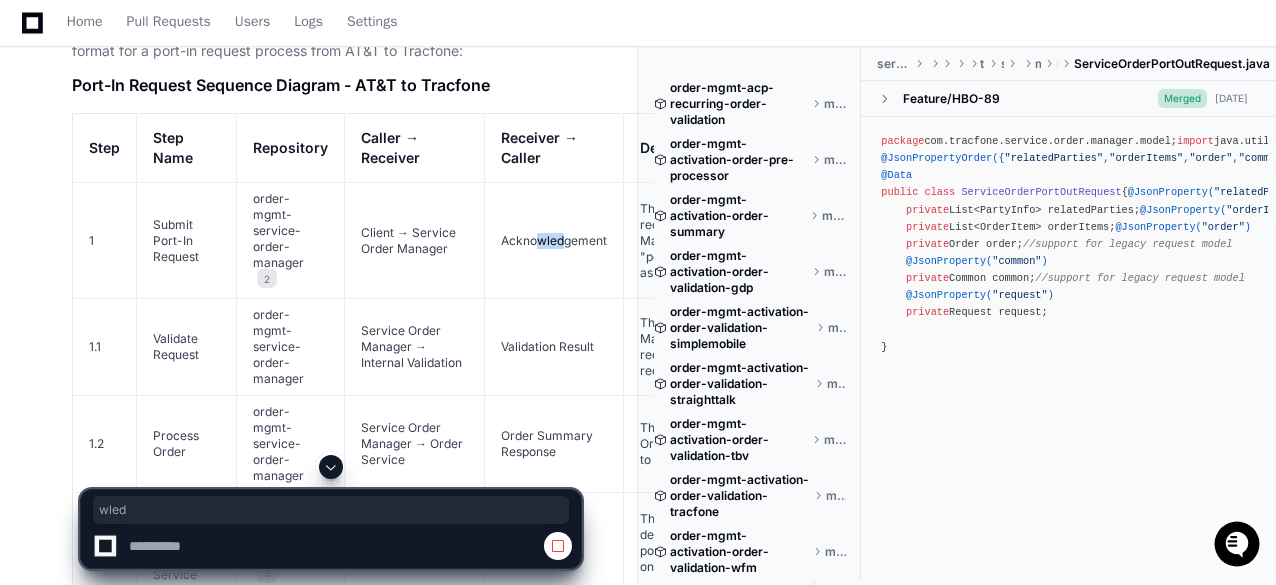 drag, startPoint x: 528, startPoint y: 223, endPoint x: 560, endPoint y: 235, distance: 34.176014 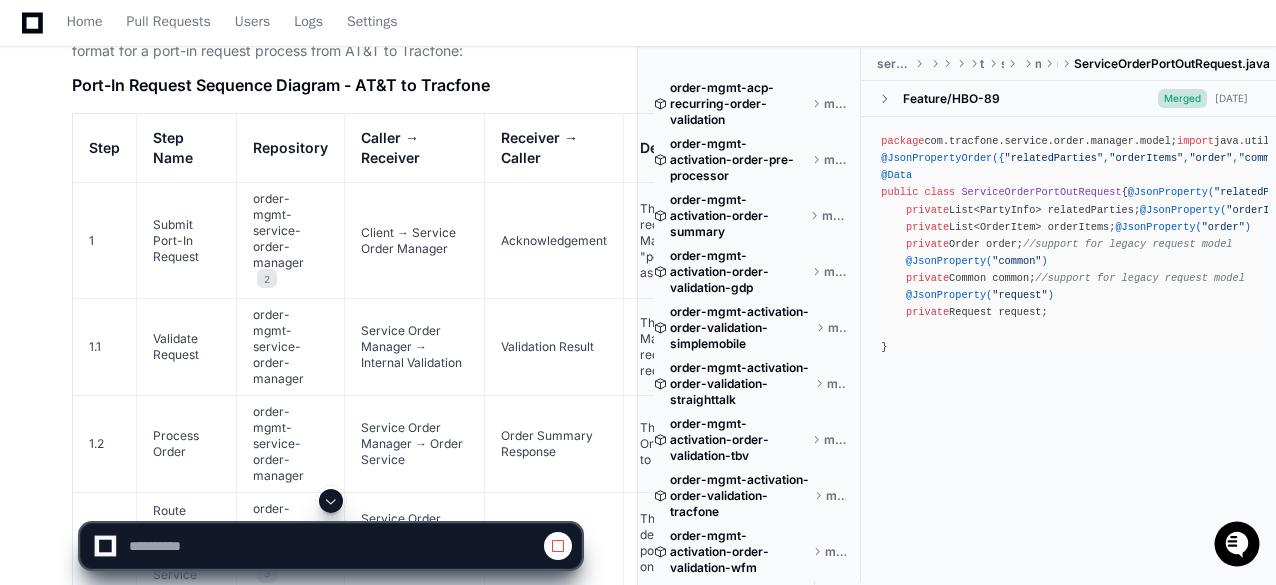click on "order-mgmt-service-order-manager" 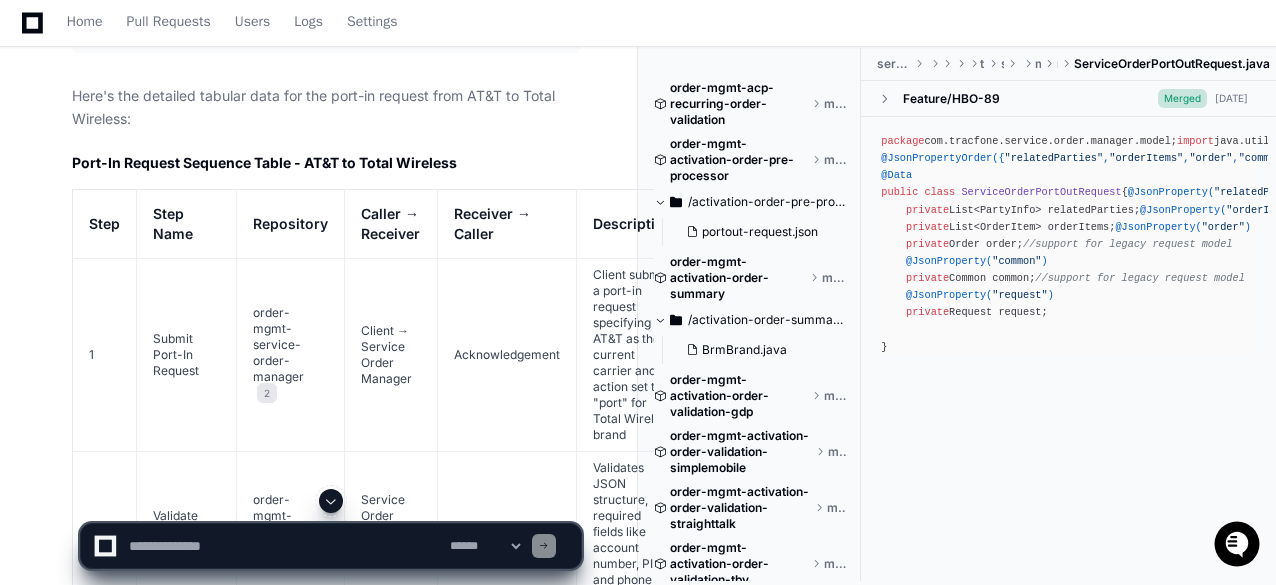 scroll, scrollTop: 4767, scrollLeft: 0, axis: vertical 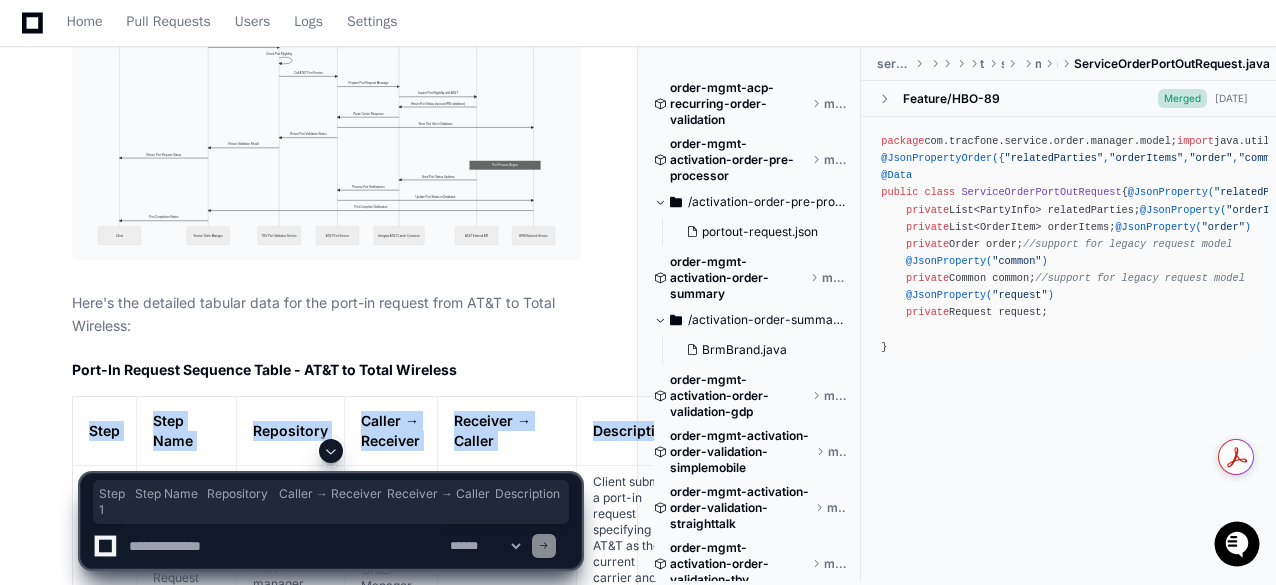 drag, startPoint x: 79, startPoint y: 279, endPoint x: 146, endPoint y: 398, distance: 136.565 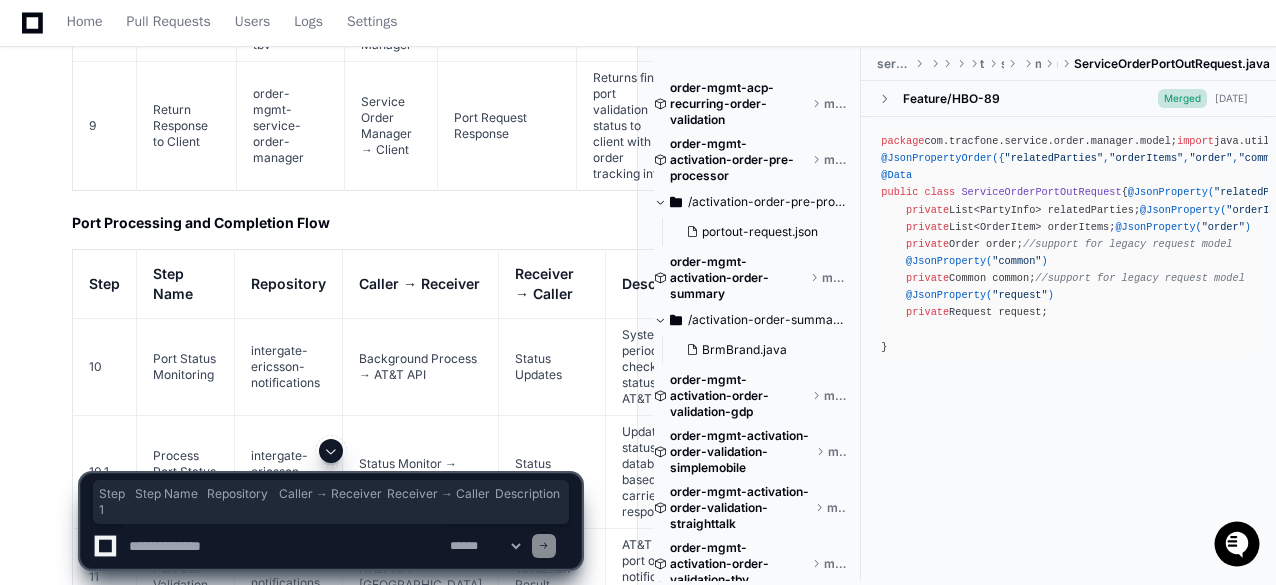 scroll, scrollTop: 6867, scrollLeft: 0, axis: vertical 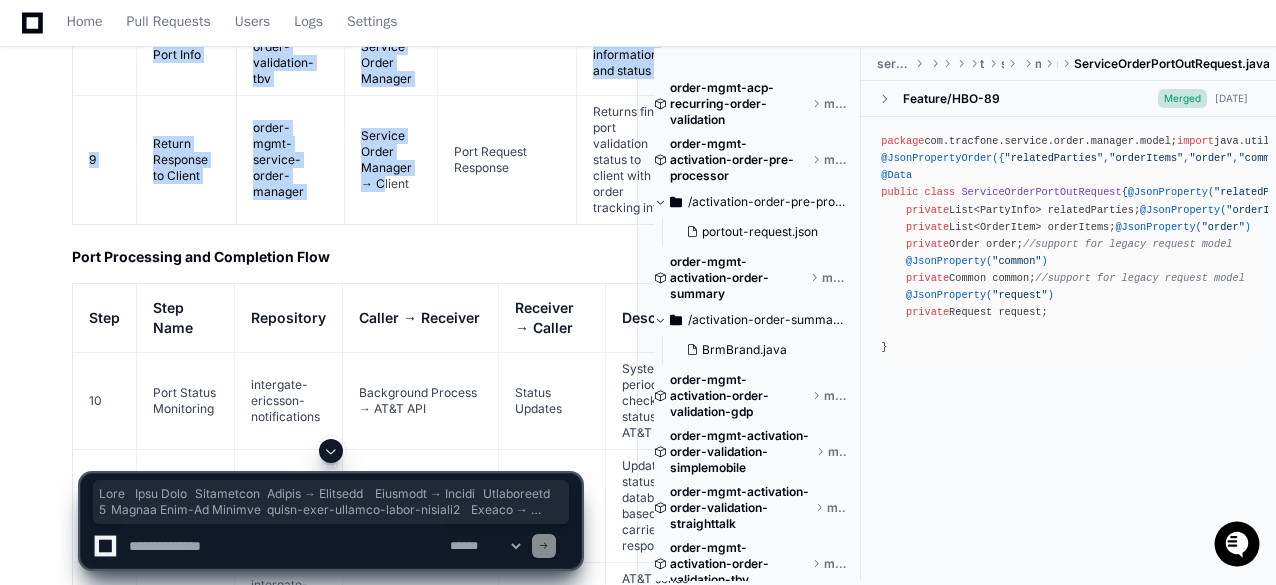 click on "Service Order Manager → Client" 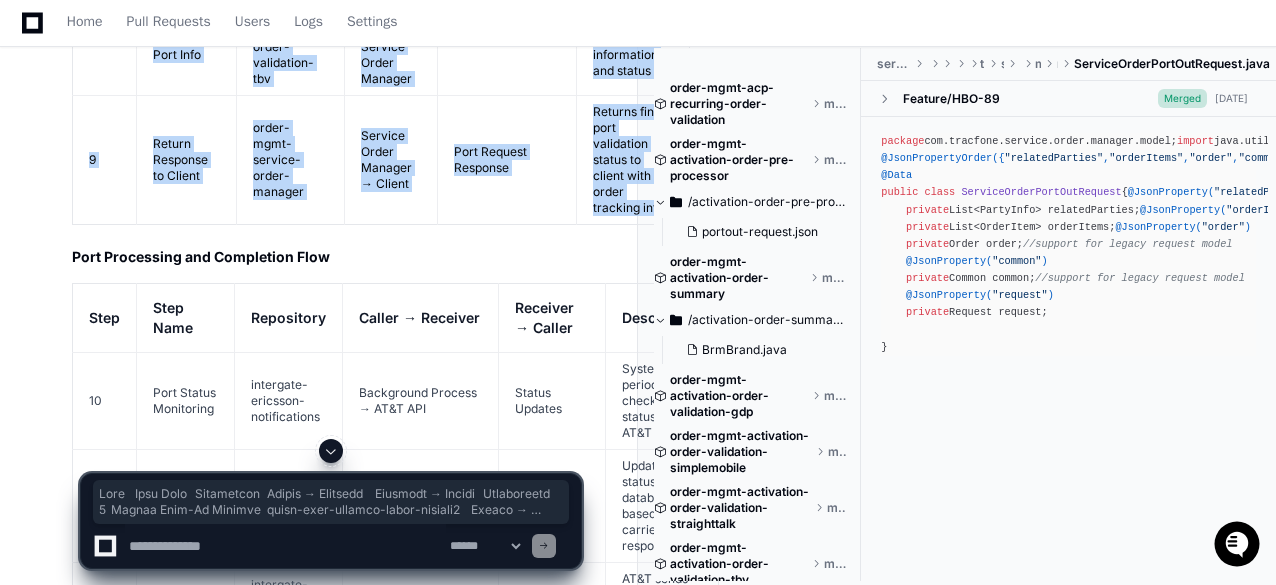 click on "Port Processing and Completion Flow" 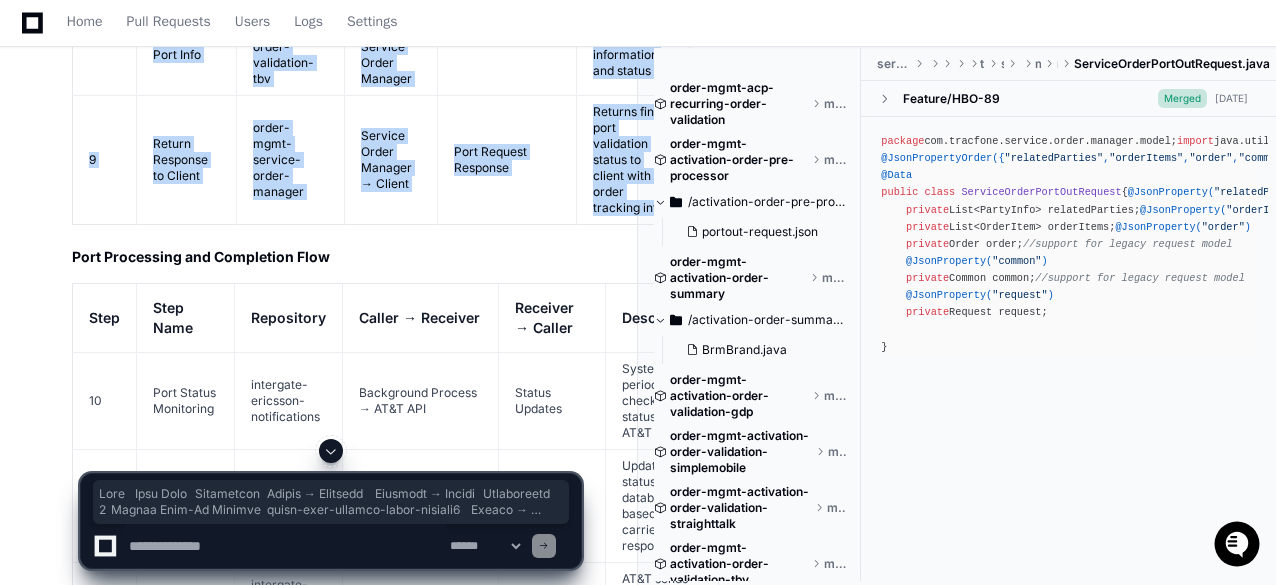 copy on "Step
Step Name
Repository
Caller → Receiver
Receiver → Caller
Description
1
Submit Port-In Request
order-mgmt-service-order-manager 2
Client → Service Order Manager
Acknowledgement
Client submits a port-in request specifying AT&T as the current carrier and action set to "port" for Total Wireless brand
1.1
Validate Request Format
order-mgmt-service-order-manager
Service Order Manager → Validator
Validation Result
Validates JSON structure, required fields like account number, PIN, and phone number
1.2
Route to Total Wireless Validation
order-mgmt-service-order-manager 9
Service Order Manager → Endpoint Router
Routing Result
Uses endpoint mapping to determine the correct validation service for Total Wireless port requests
2
Port Request Validation
order-mgmt-activation-order-validation-tbv 10
Service Order Manager → TBV Validation Service
Validation Response
The Total Wireless specific validation service processes the port request
2.1
Port Eligibil..." 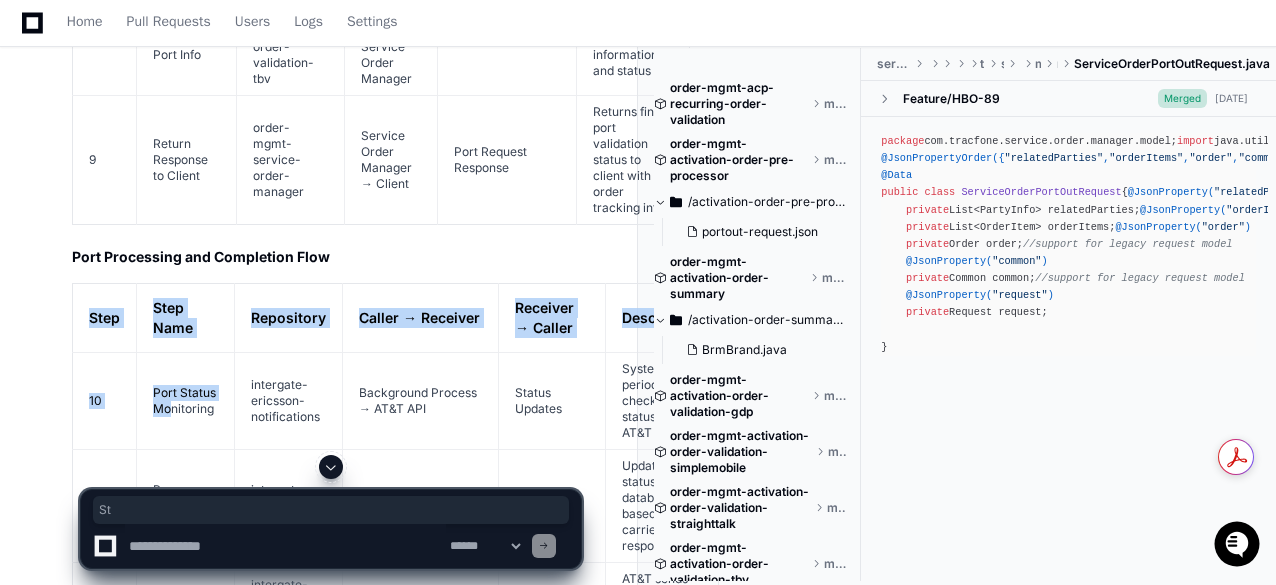 drag, startPoint x: 82, startPoint y: 284, endPoint x: 174, endPoint y: 389, distance: 139.60301 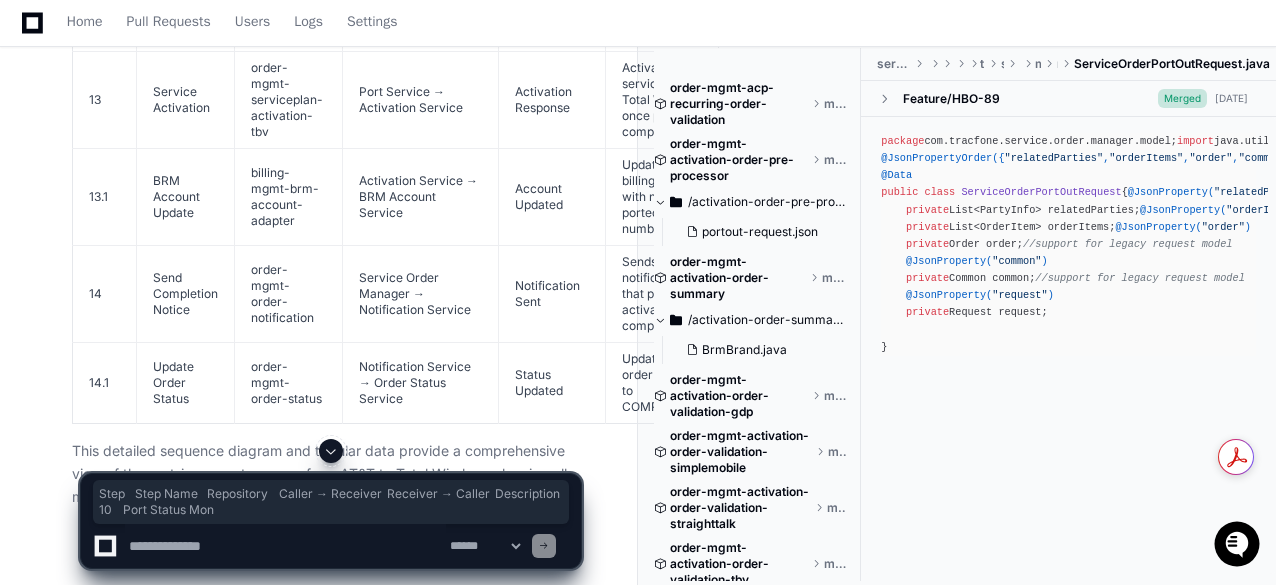 scroll, scrollTop: 7767, scrollLeft: 0, axis: vertical 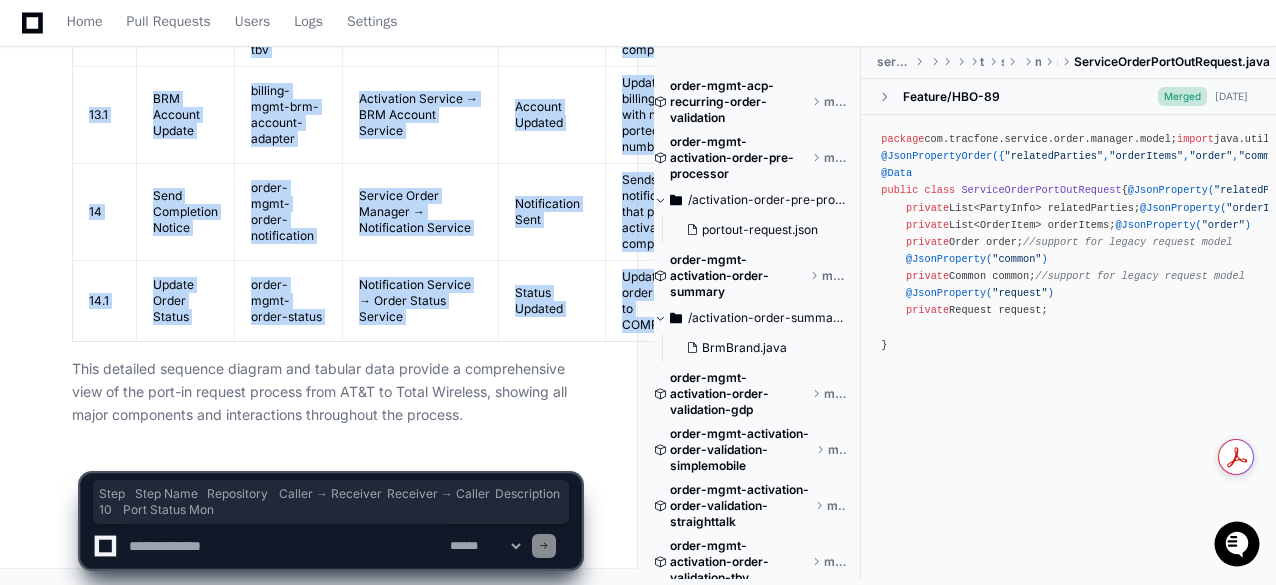 click on "Updates final order status to COMPLETED" 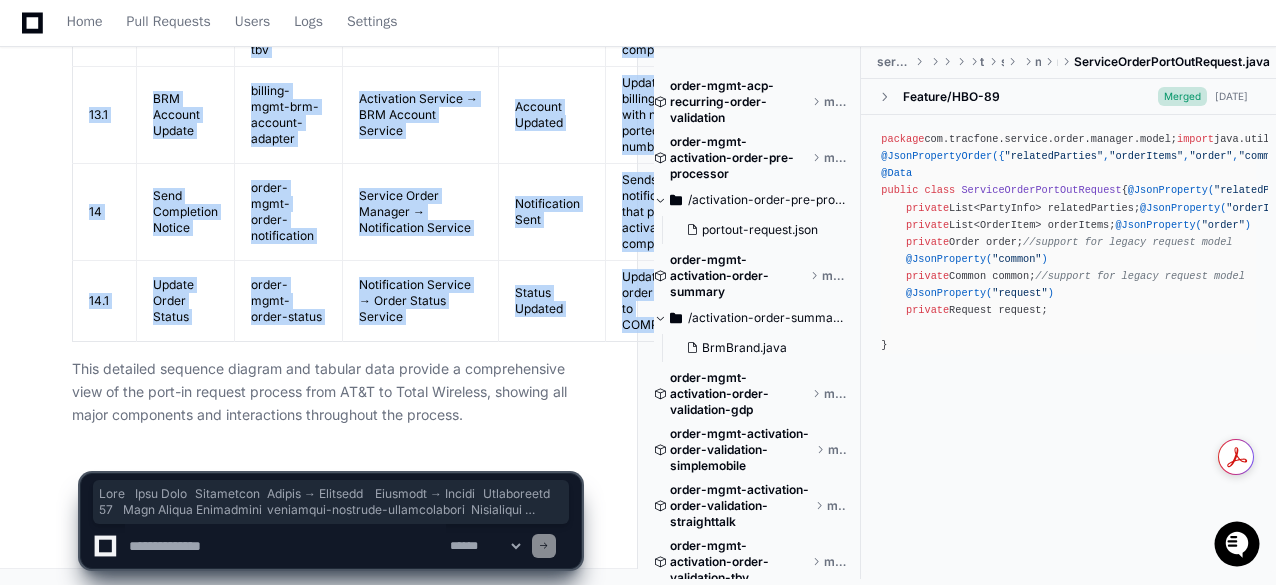 click on "Updates final order status to COMPLETED" 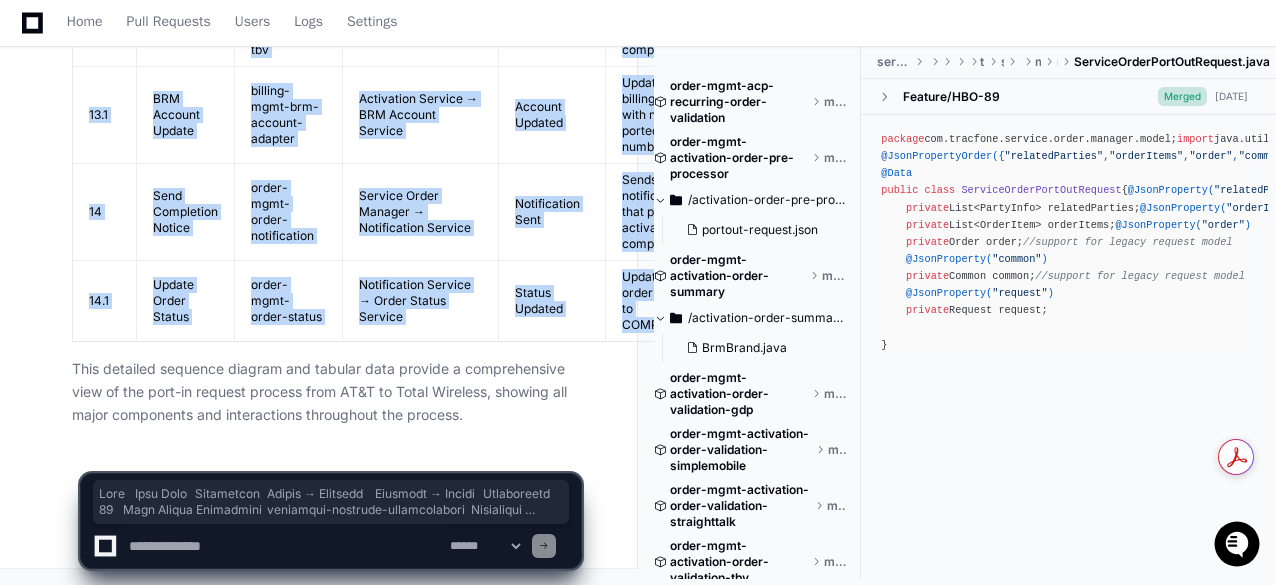 copy on "Step
Step Name
Repository
Caller → Receiver
Receiver → Caller
Description
10
Port Status Monitoring
intergate-ericsson-notifications
Background Process → AT&T API
Status Updates
System periodically checks port status with AT&T
10.1
Process Port Status Updates
intergate-ericsson-notifications
Status Monitor → Database
Status Updated
Updates port status in database based on carrier responses
11
Port Out Validation
intergate-ericsson-notifications 7
AT&T API → Port Validator
Validation Result
AT&T sends port out notifications that are processed
11.1
Store Port Status
intergate-ericsson-notifications
Notification Handler → Database
Update Confirmation
Saves port status updates to database with timestamps
12
Port Complete Processing
intergate-carrier-wrapper-service 4
Status Monitor → Carrier Wrapper
Processing Result
When port is complete, triggers activation process
13
Service Activation
order-mgmt-serviceplan-activation-tbv
Port Se..." 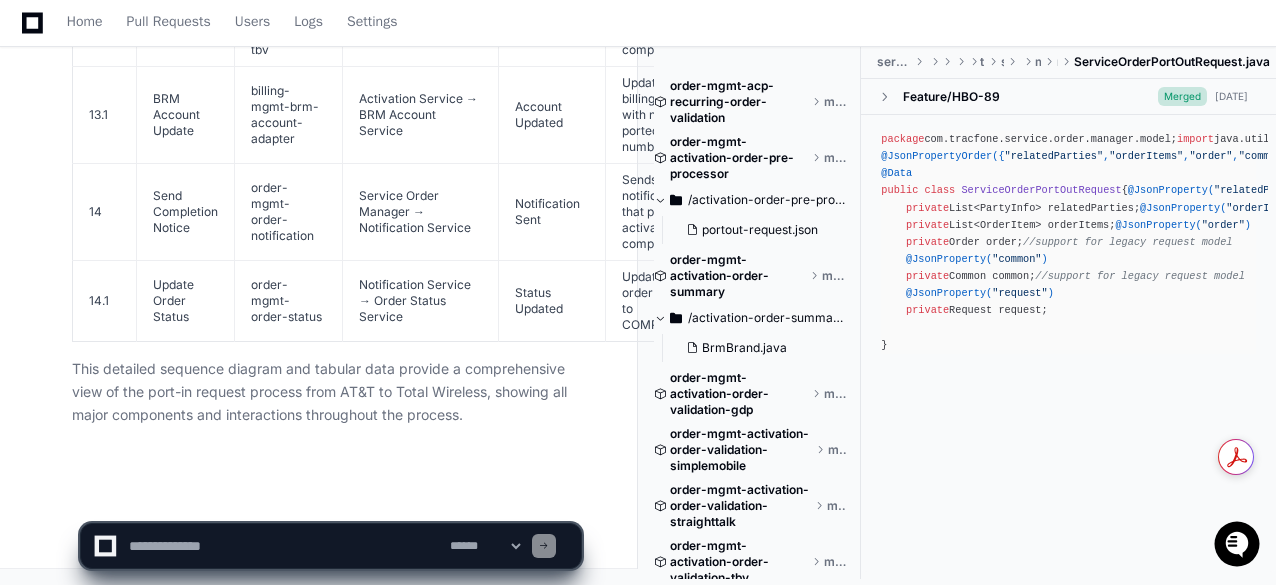 click 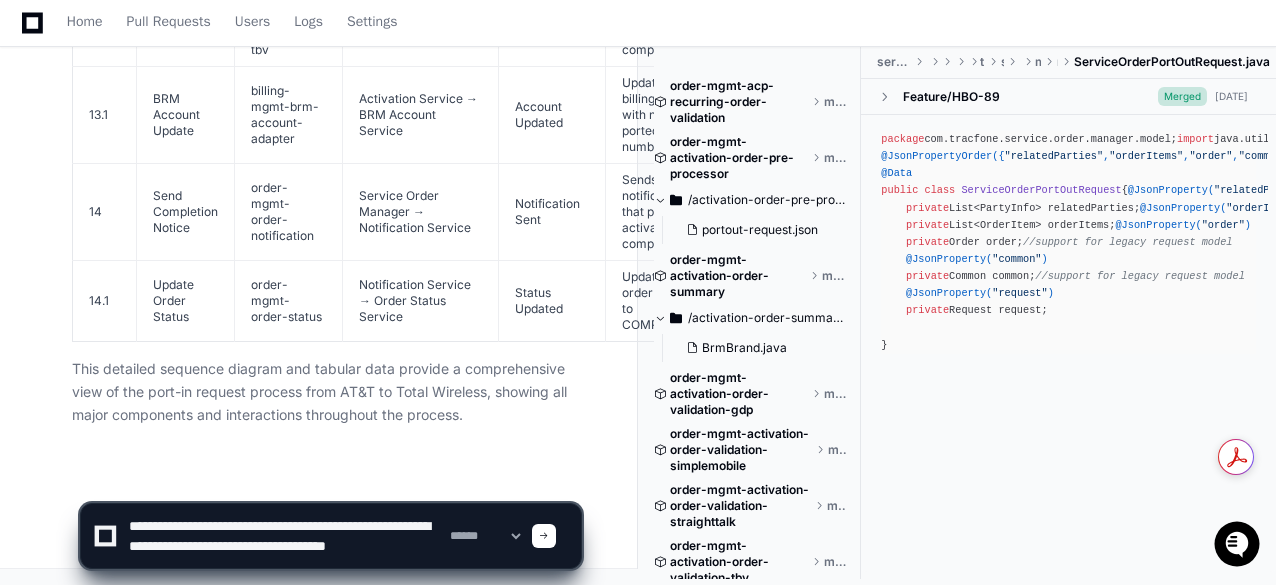 scroll, scrollTop: 6, scrollLeft: 0, axis: vertical 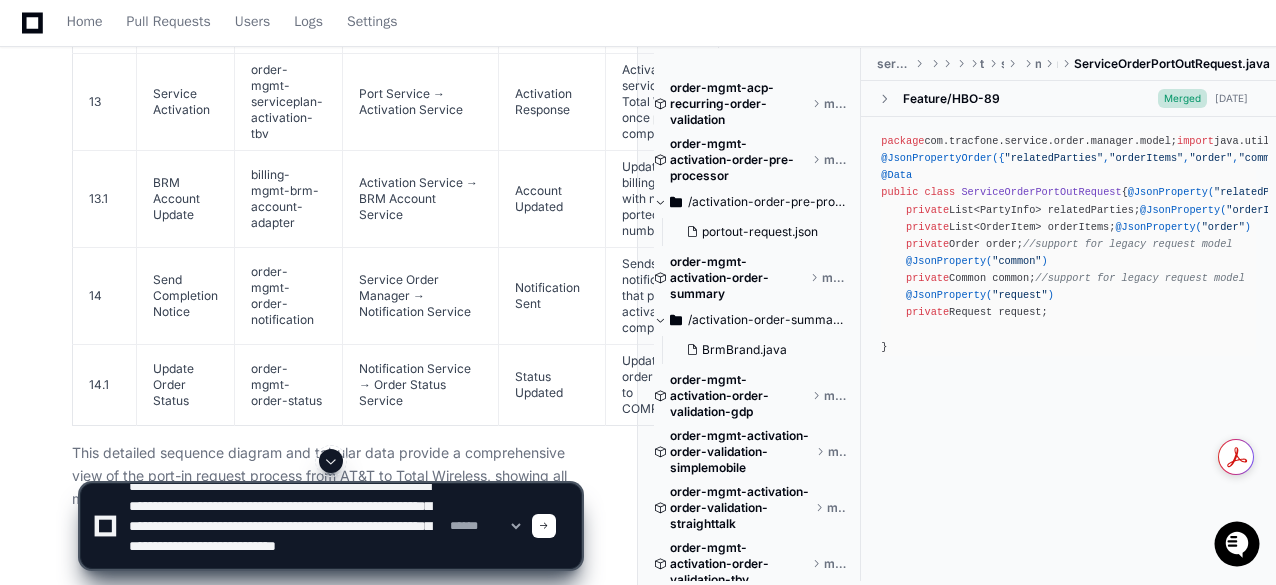 click 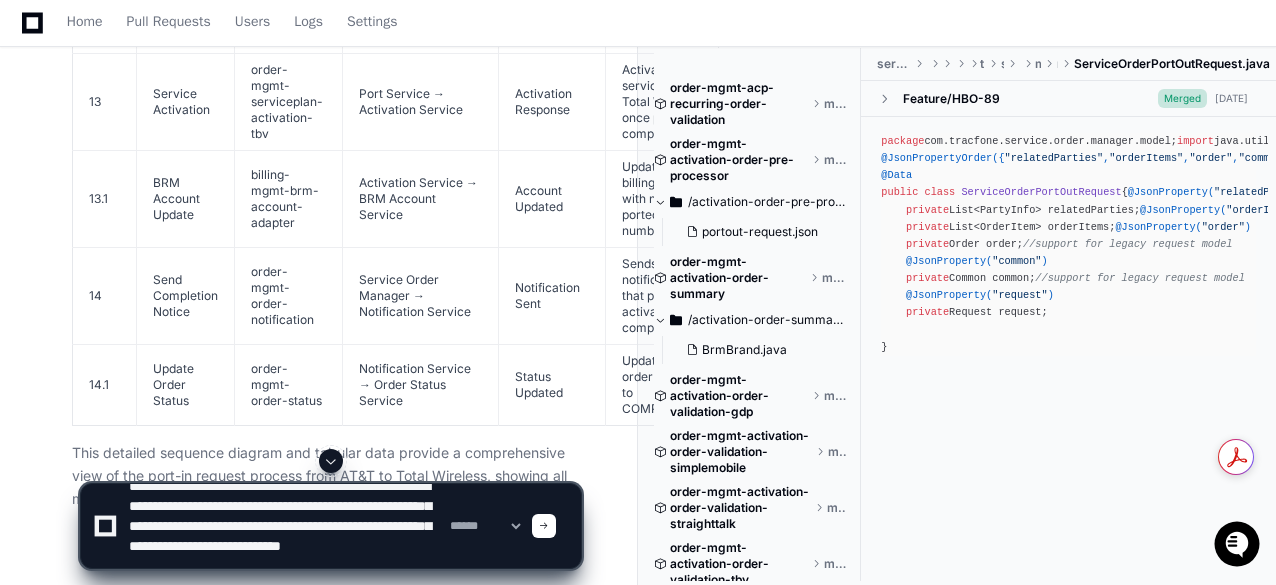 click 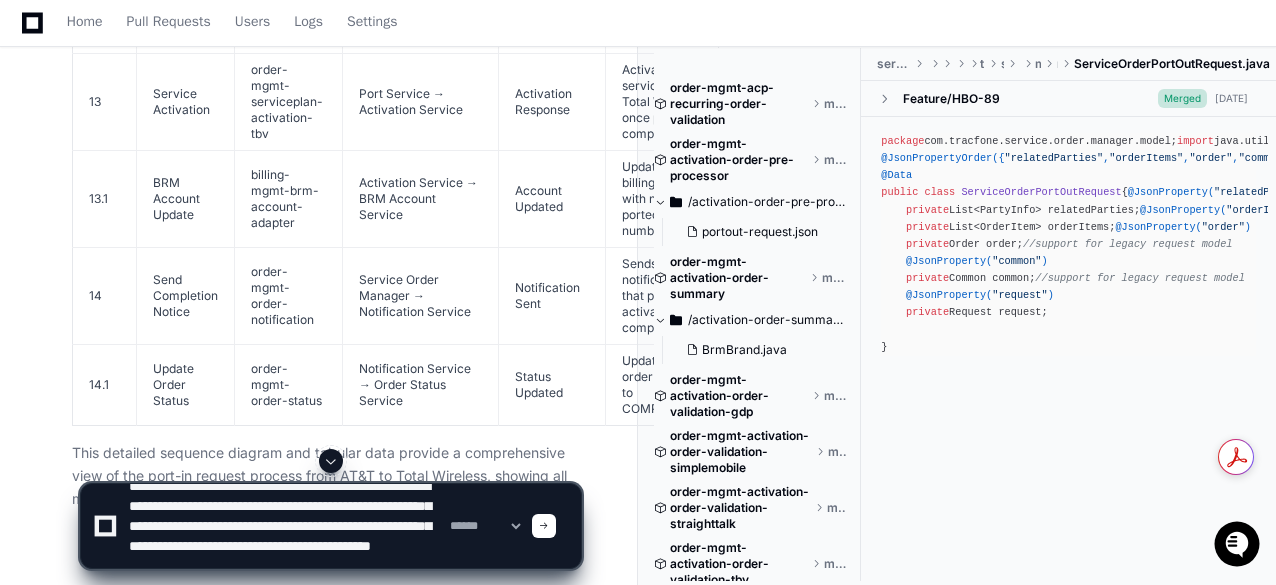 type on "**********" 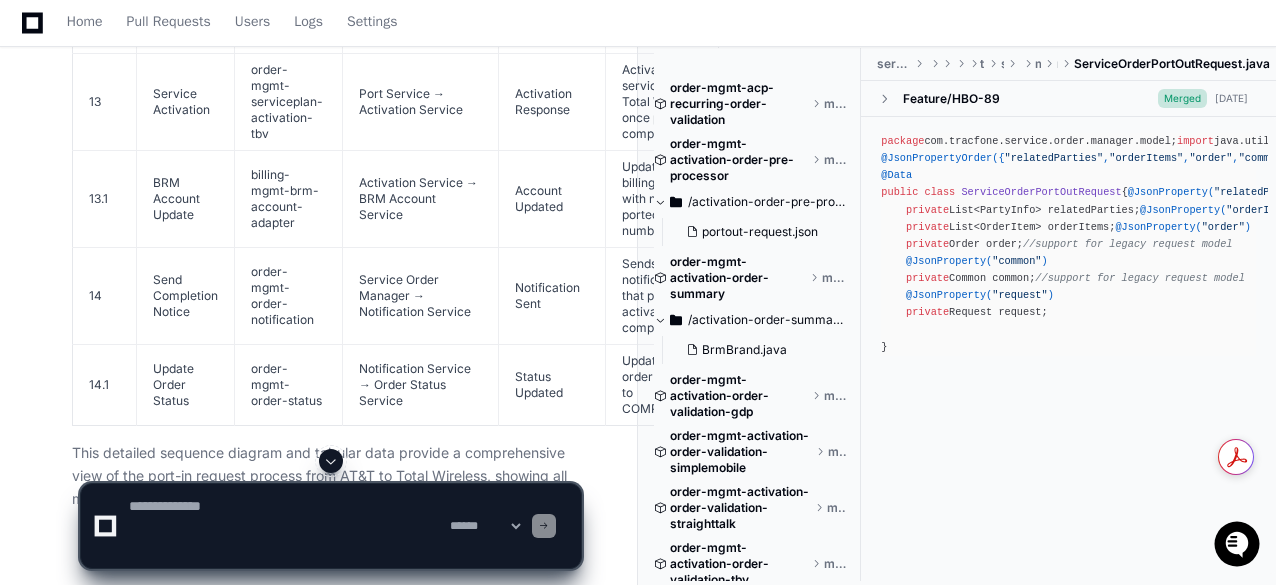 scroll, scrollTop: 0, scrollLeft: 0, axis: both 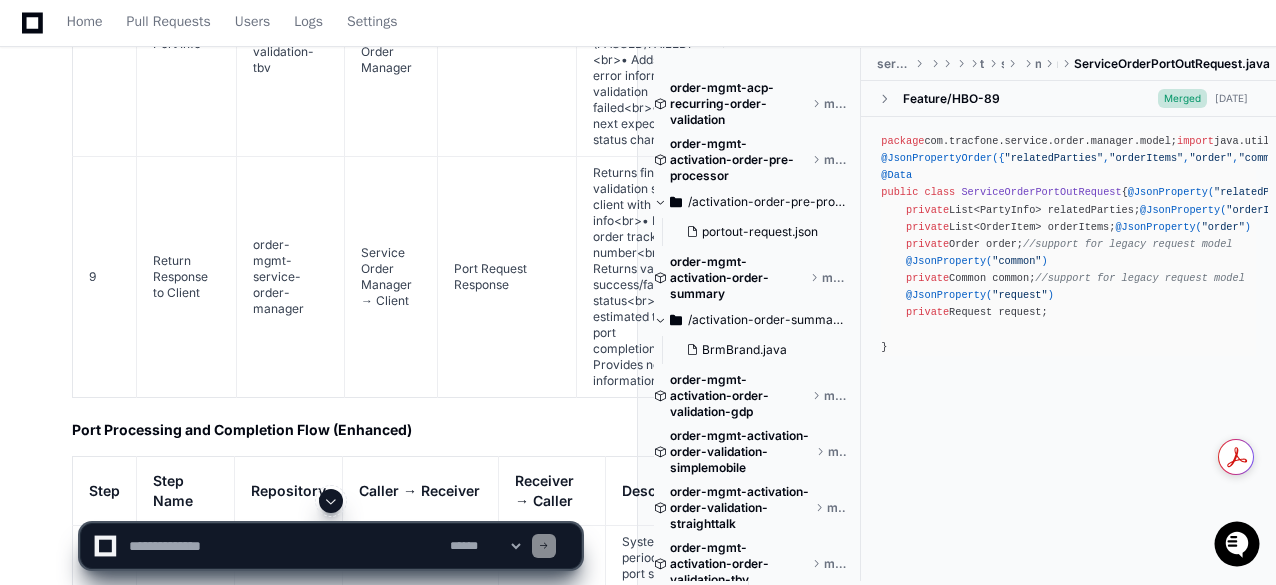 click 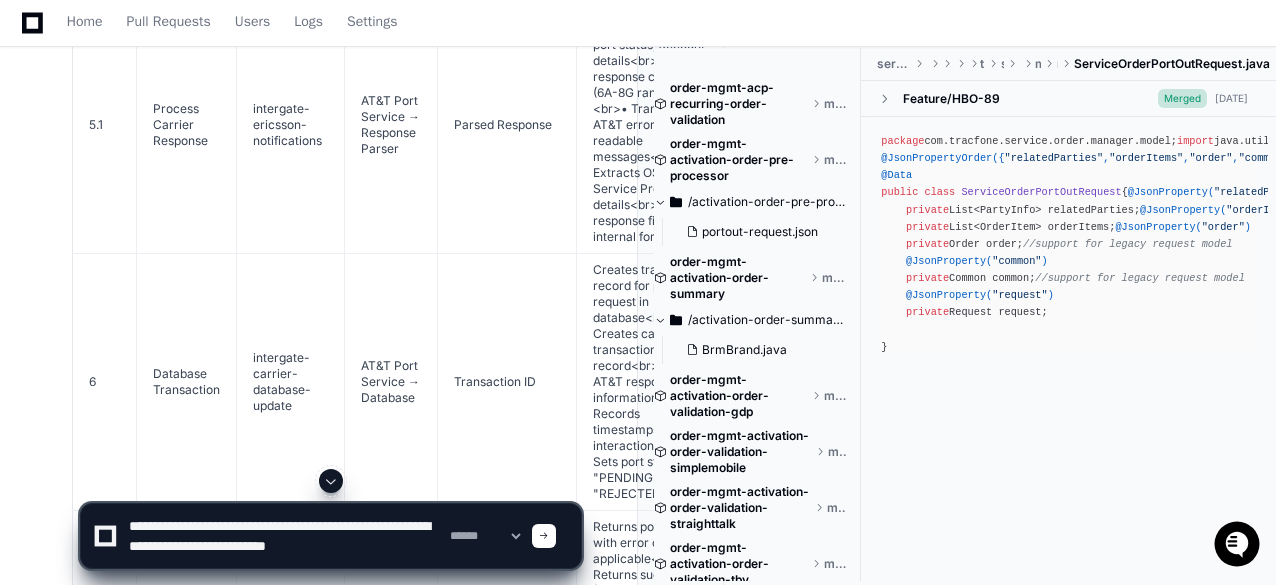 scroll, scrollTop: 12115, scrollLeft: 0, axis: vertical 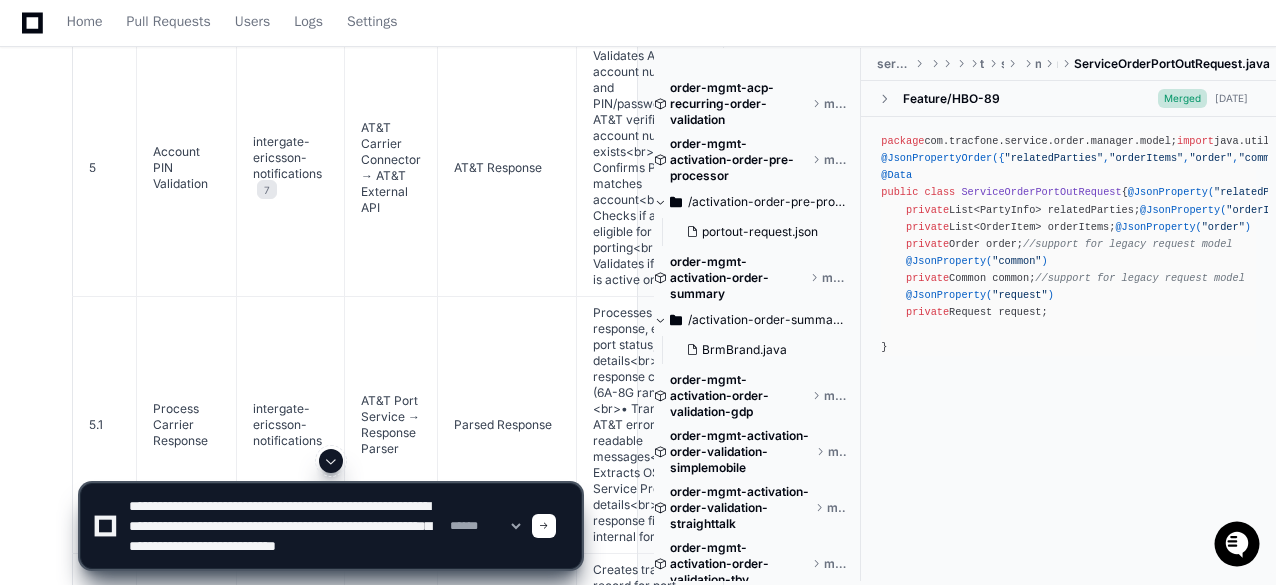 type on "**********" 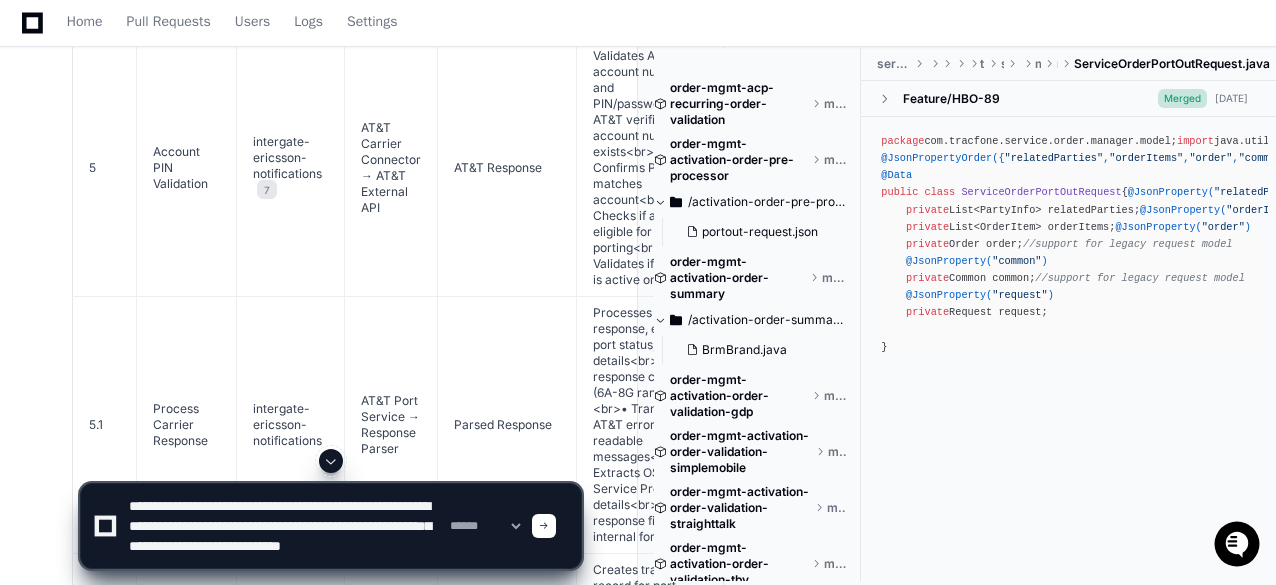 type 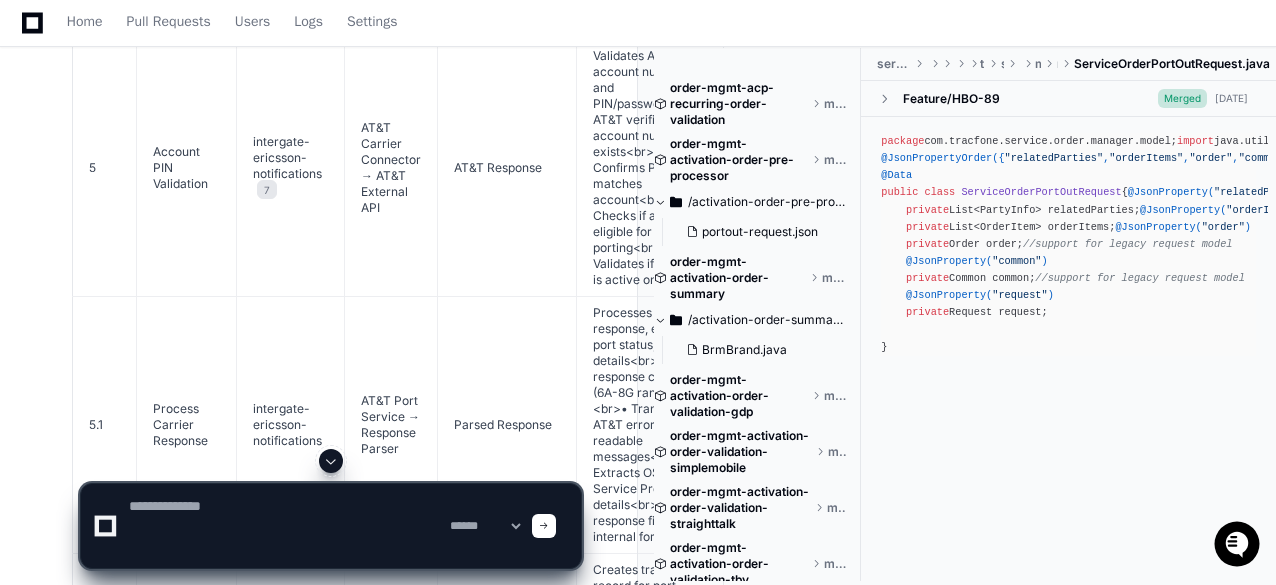 scroll, scrollTop: 0, scrollLeft: 0, axis: both 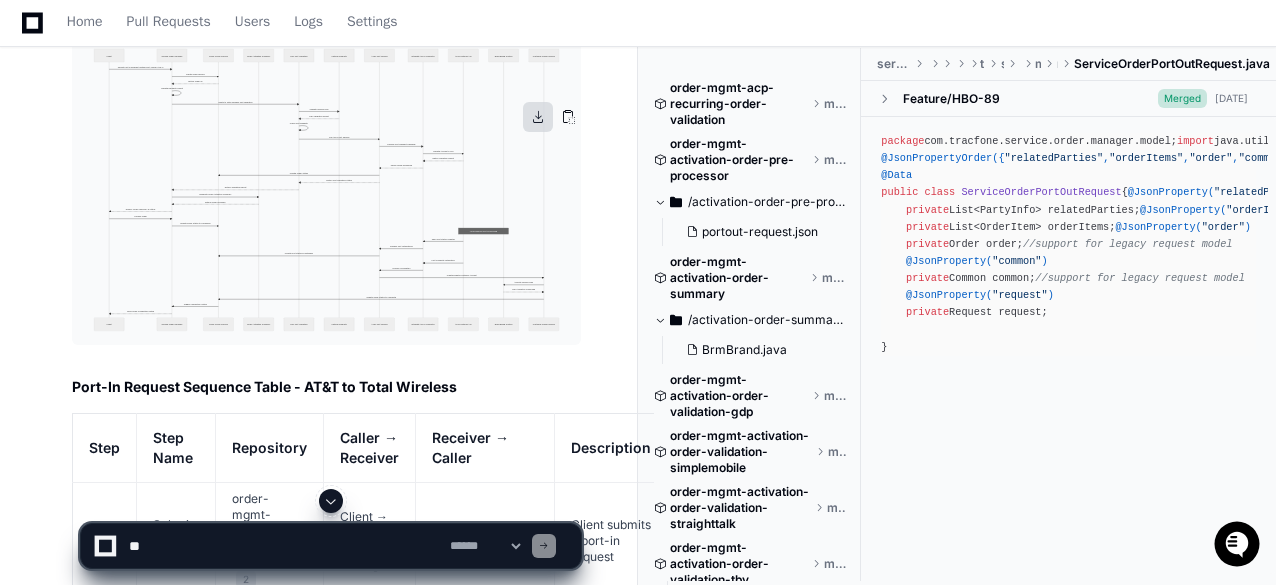 click at bounding box center (538, 117) 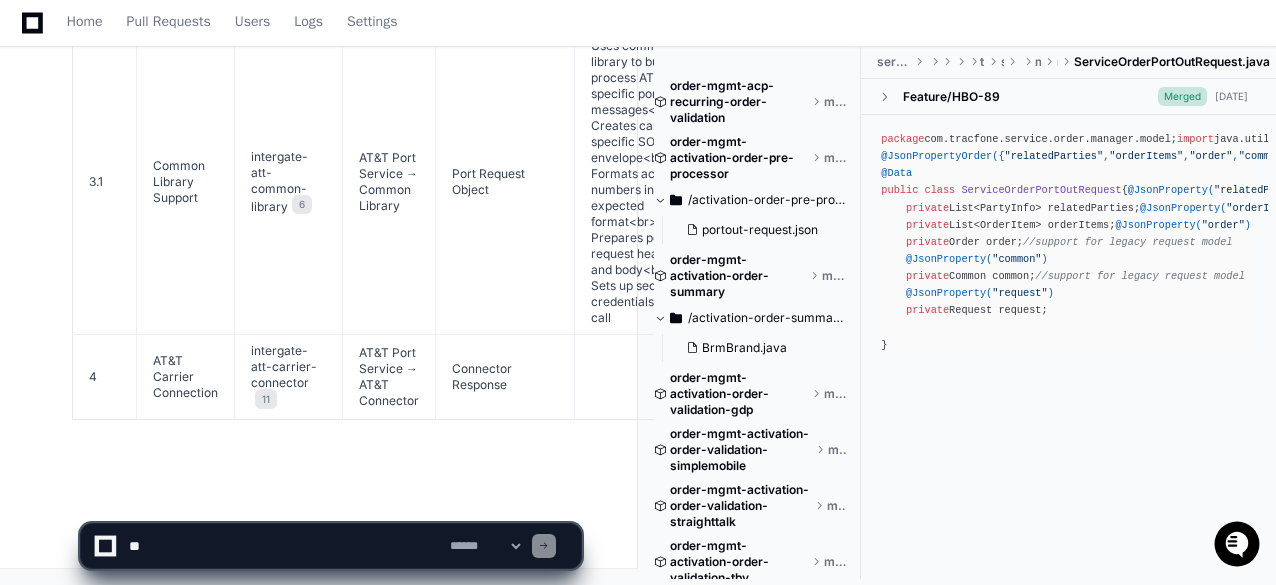 scroll, scrollTop: 20927, scrollLeft: 0, axis: vertical 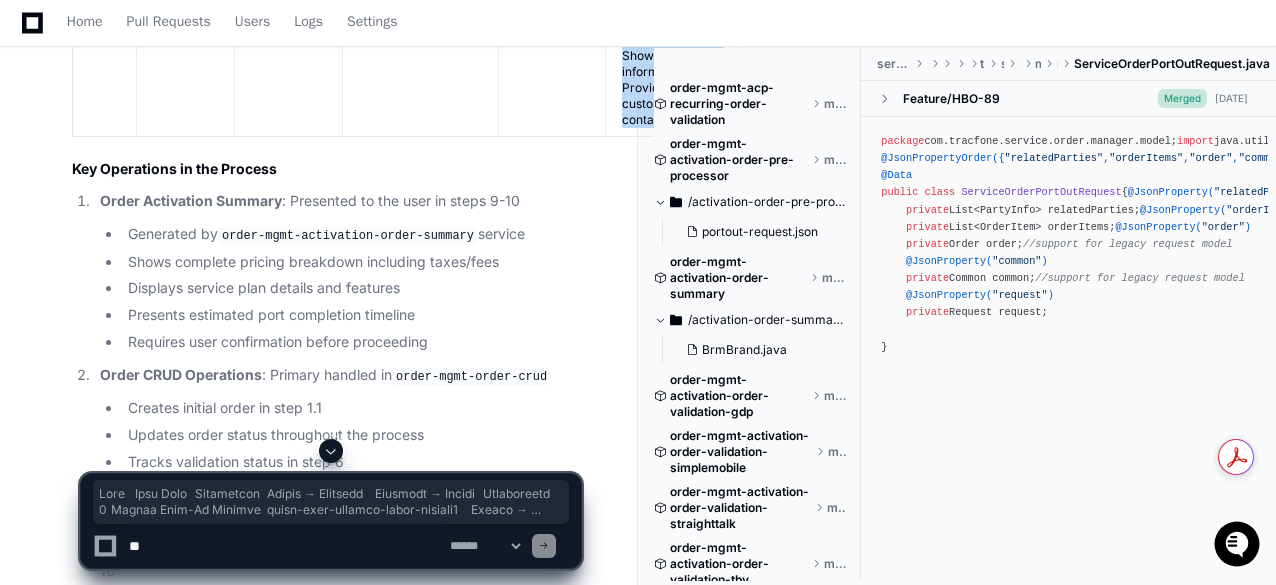 drag, startPoint x: 76, startPoint y: 293, endPoint x: 72, endPoint y: 205, distance: 88.09086 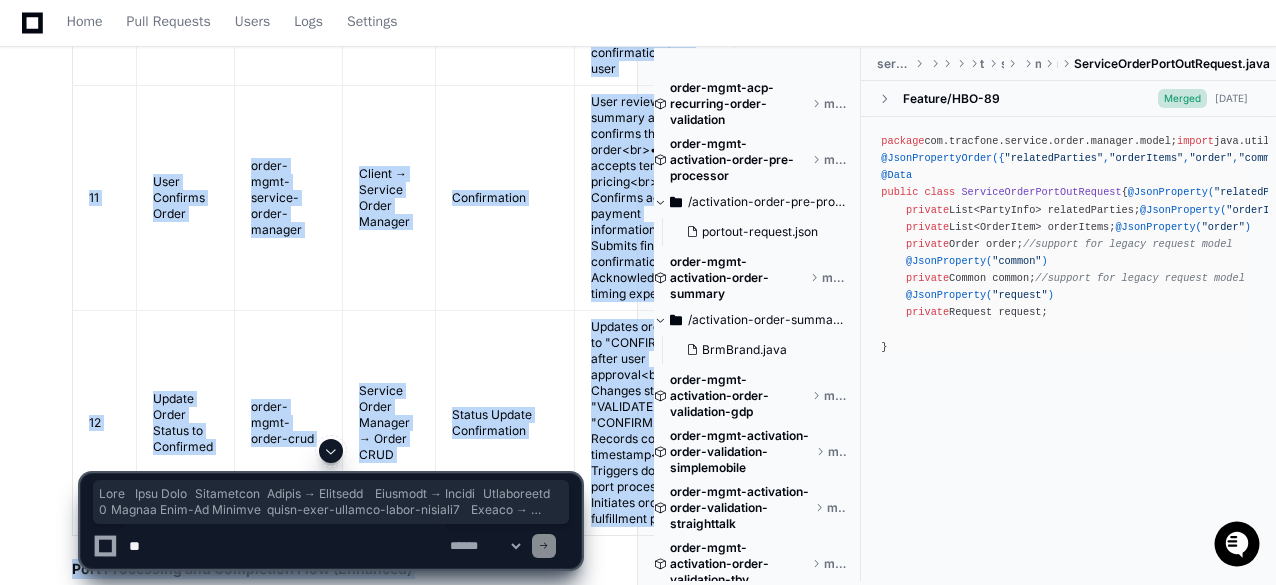 scroll, scrollTop: 23053, scrollLeft: 0, axis: vertical 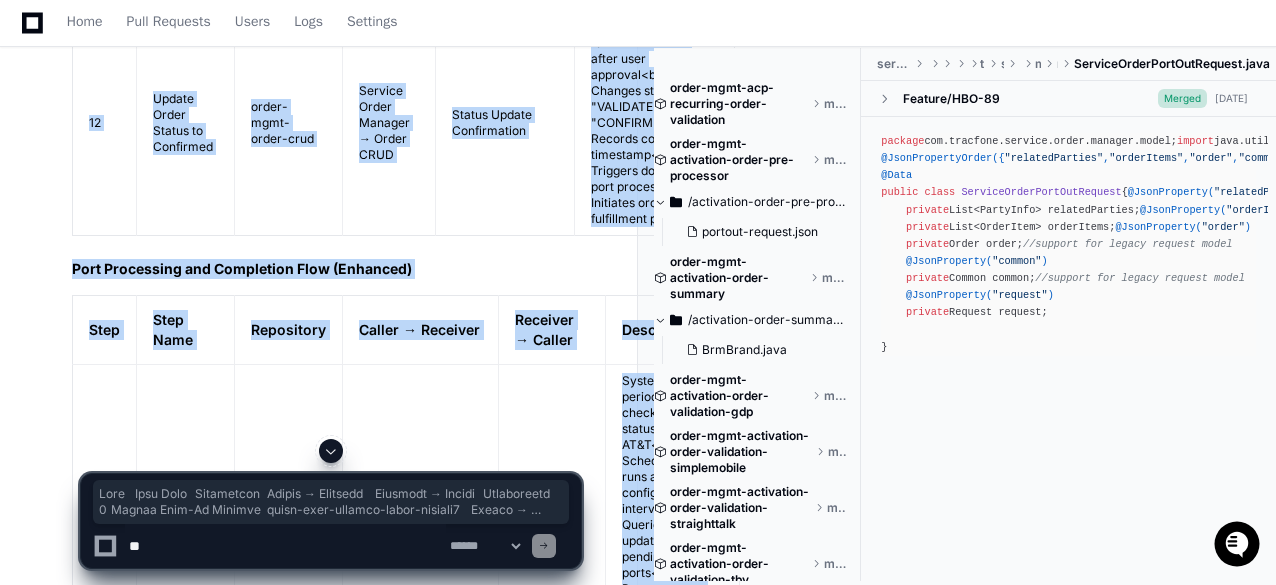 click on "tejeshwer.[PERSON_NAME] 28 minutes ago you are a design architect and trying to build and L3 Sequence Diagram for port In Request , assuming a Request which contains an order item with action set to port and current carrier at AT&T and submitted to Service Order Manager - can you document steps in a tabular with Step Name Repository Caller → Receiver Receiver → Caller , description , from the time request entered till the time the process is completed , if its a sub set use 1.1 convention for it. Include sub calls to the extent possible.
PlayerZero 28 minutes ago Thinking Researching service order manager port request I'll create a detailed L3 sequence diagram for the port-in request process, focusing on a scenario where a customer is porting from AT&T to Tracfone's service. First, let me search for the relevant repositories to understand the flow.
Researching AT&T port service intergate
Researching intergate att ports service
ServiceOrderManagerController.java" 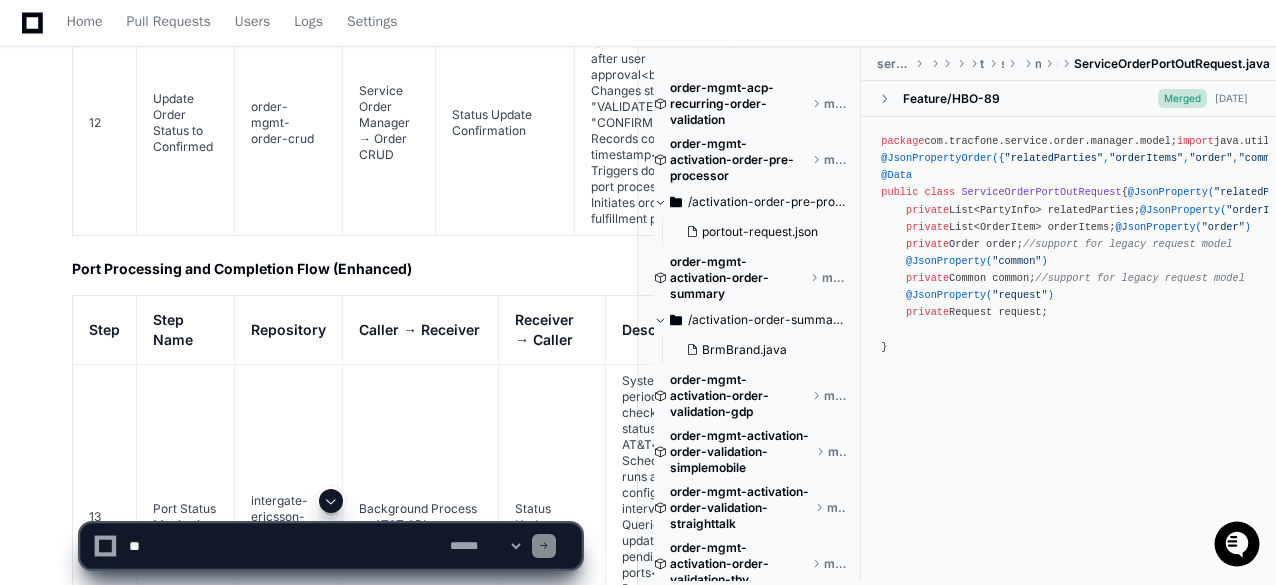 click on "Port Processing and Completion Flow (Enhanced)" 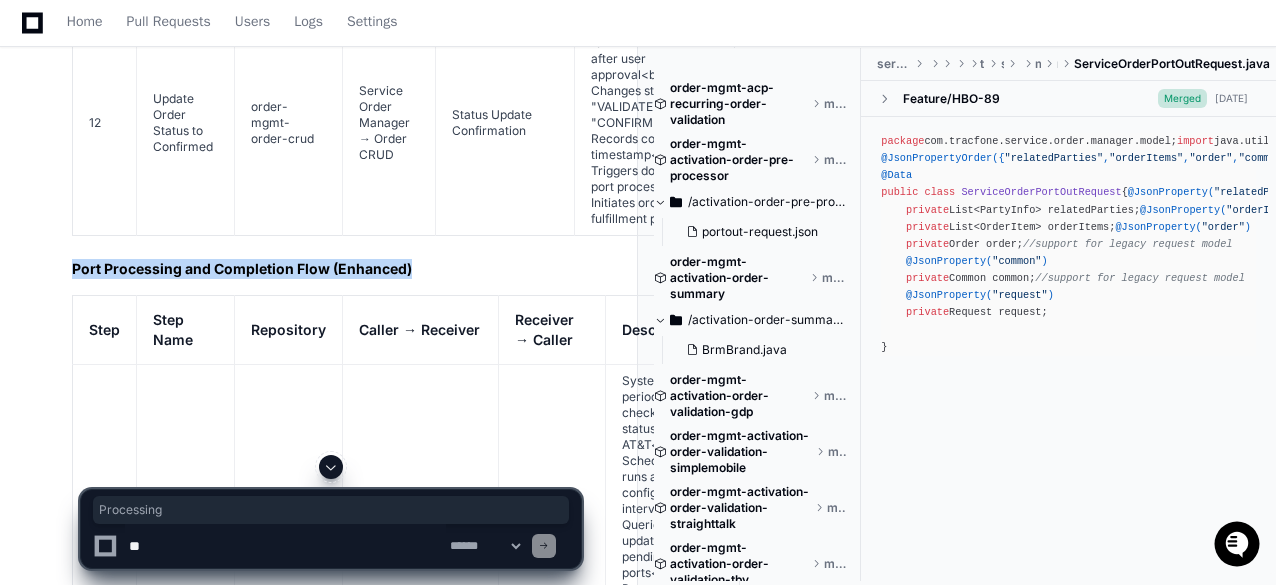 click on "Port Processing and Completion Flow (Enhanced)" 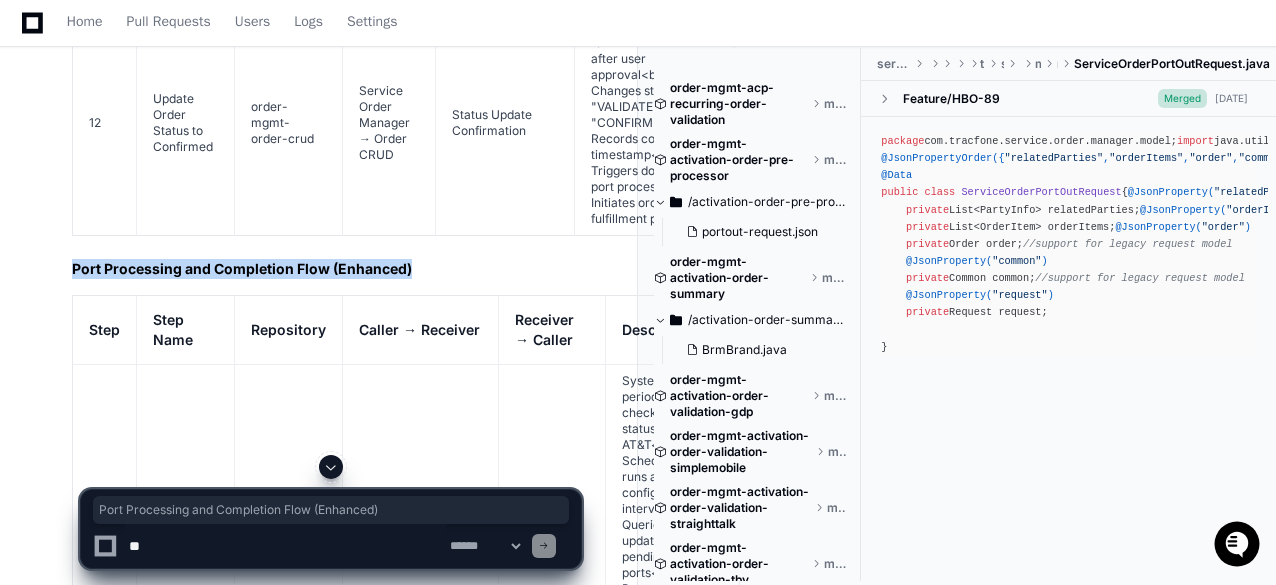 copy on "Port Processing and Completion Flow (Enhanced)" 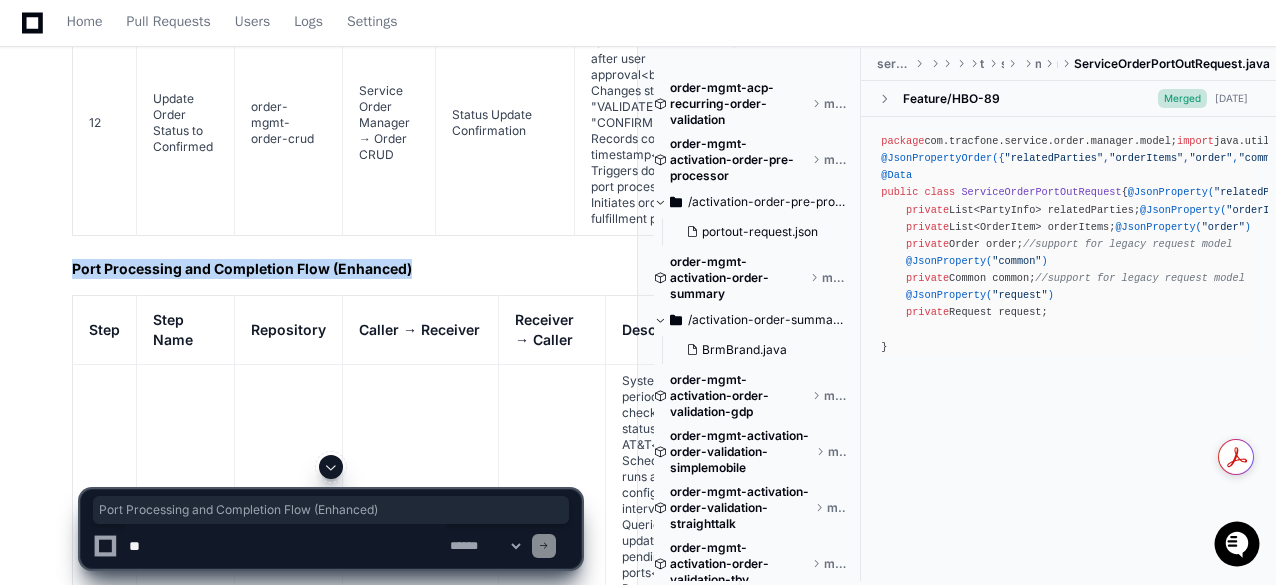 click 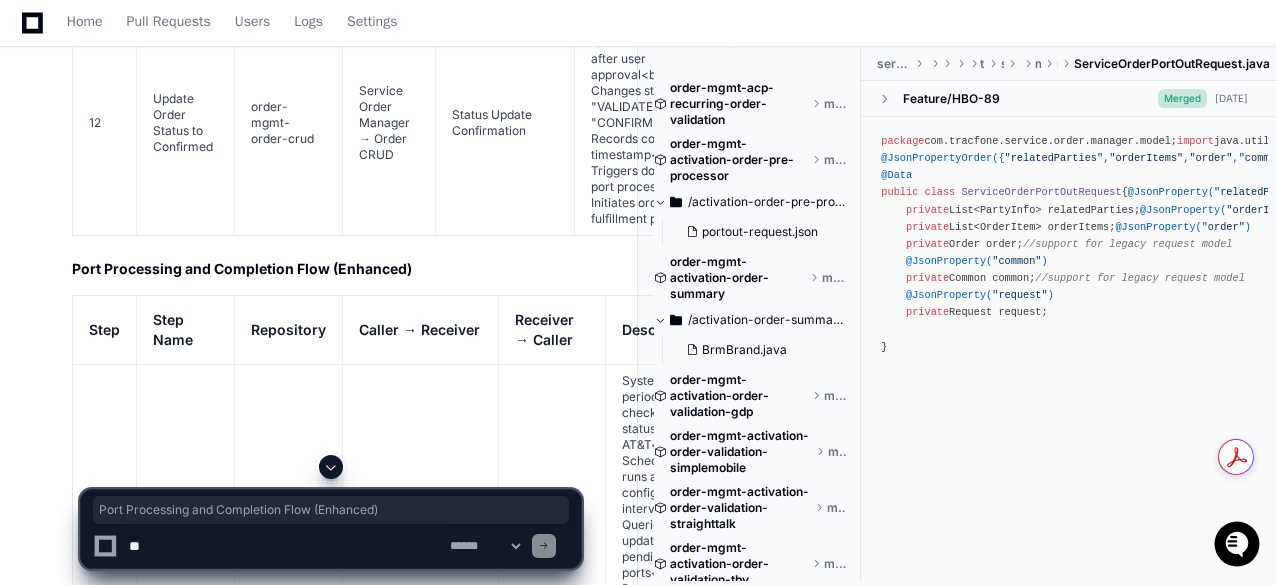 click on "Port Processing and Completion Flow (Enhanced)" 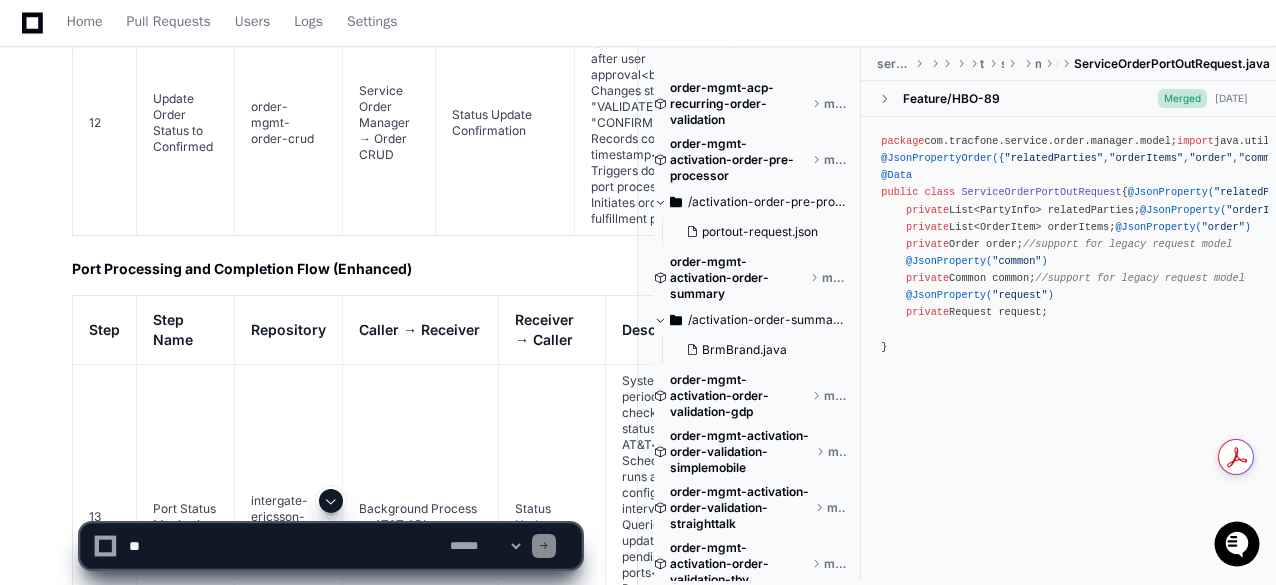 click 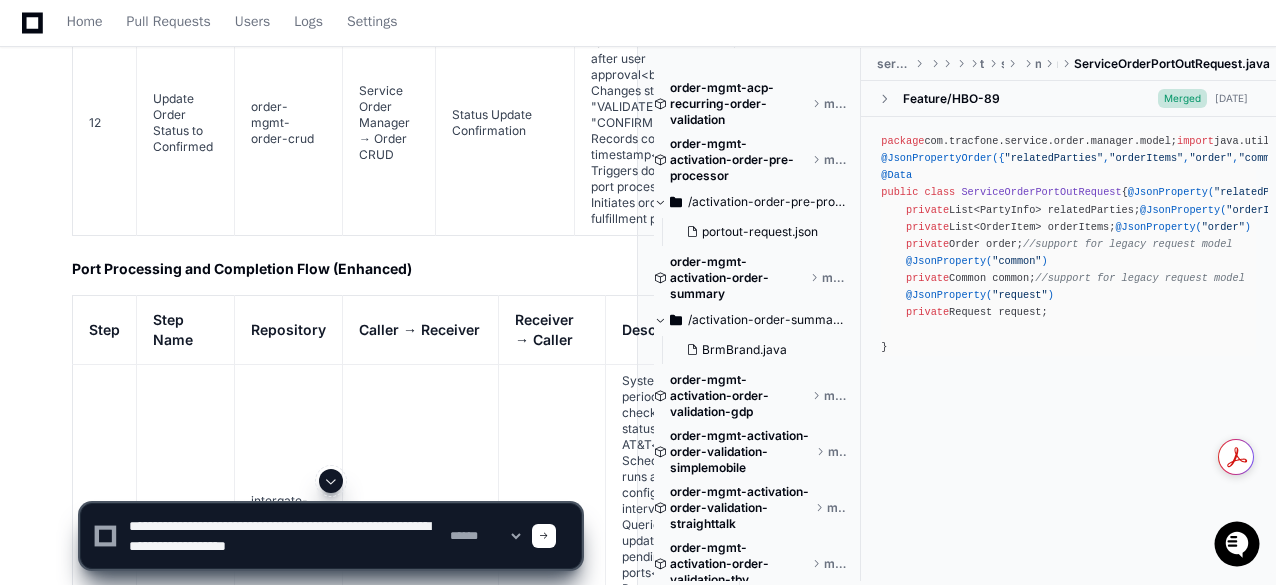 type on "**********" 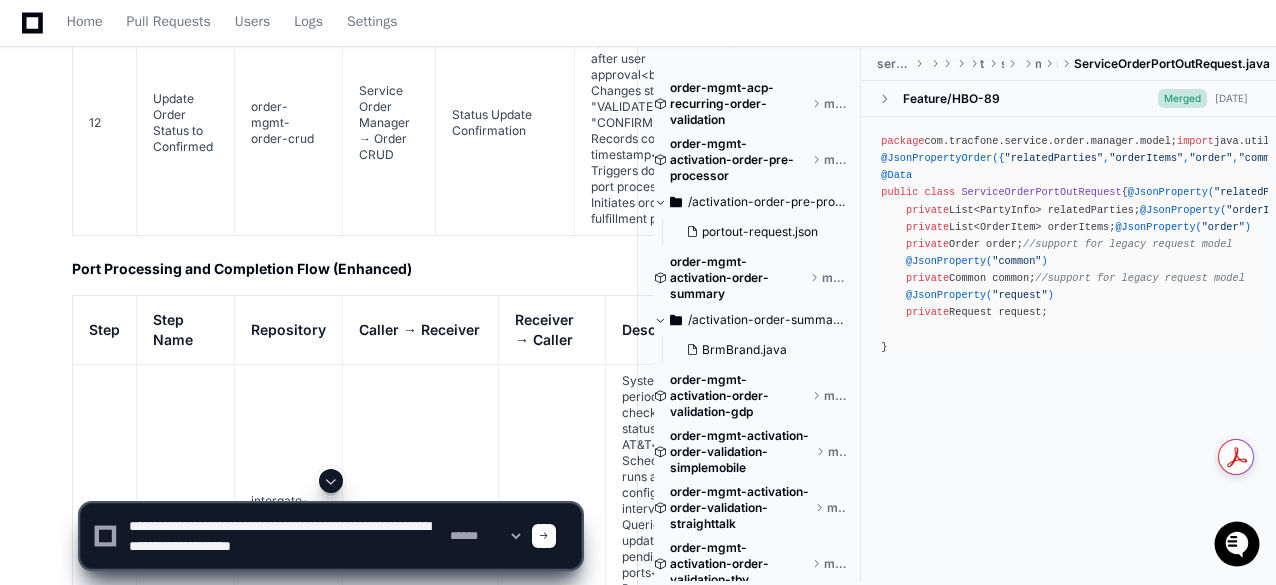 type 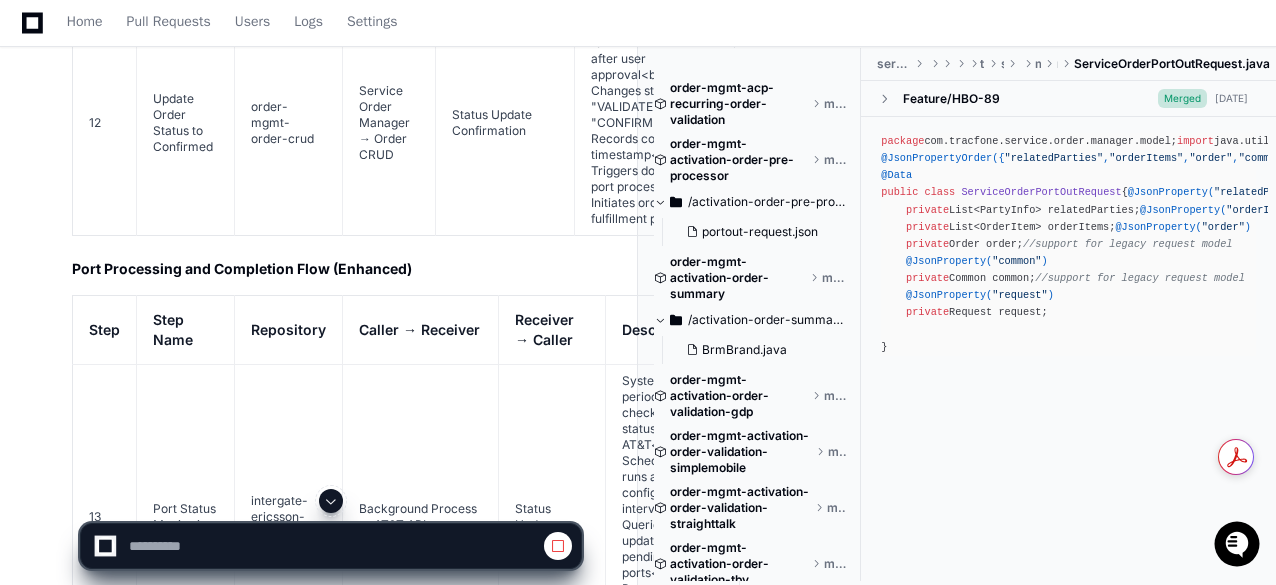 drag, startPoint x: 356, startPoint y: 547, endPoint x: 12, endPoint y: 391, distance: 377.71948 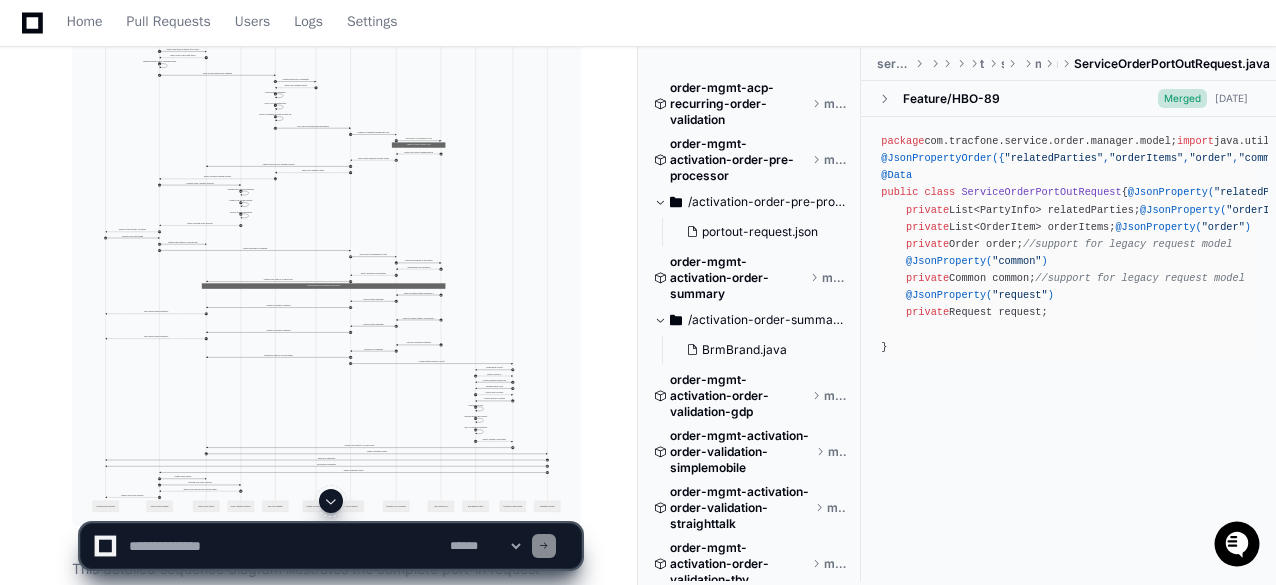 scroll, scrollTop: 27959, scrollLeft: 0, axis: vertical 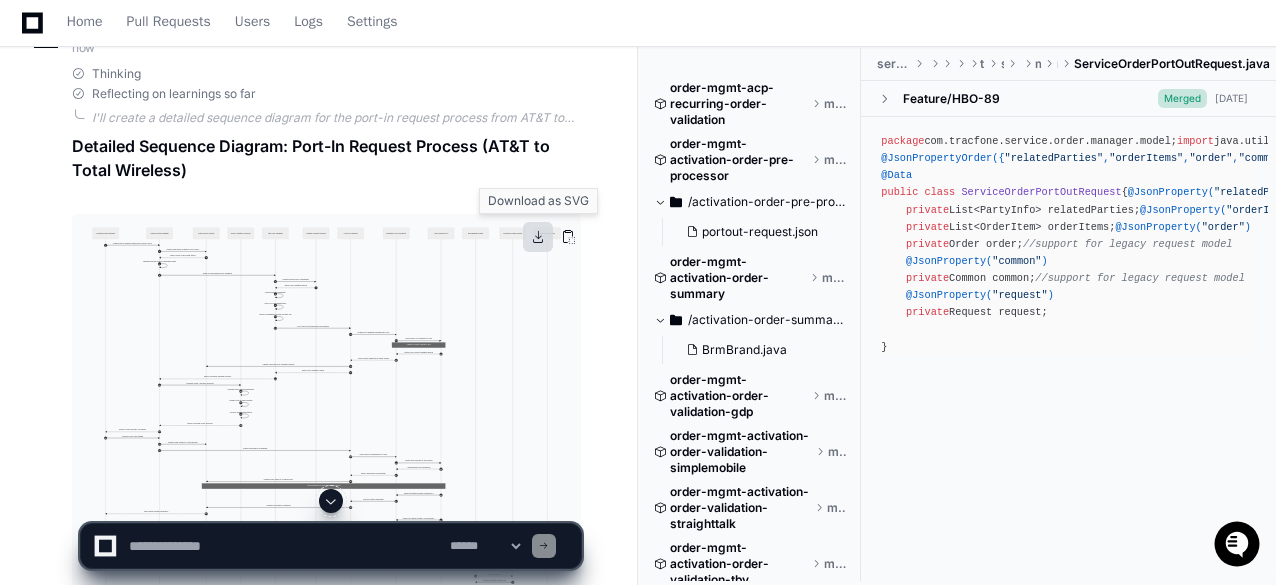 click at bounding box center (538, 237) 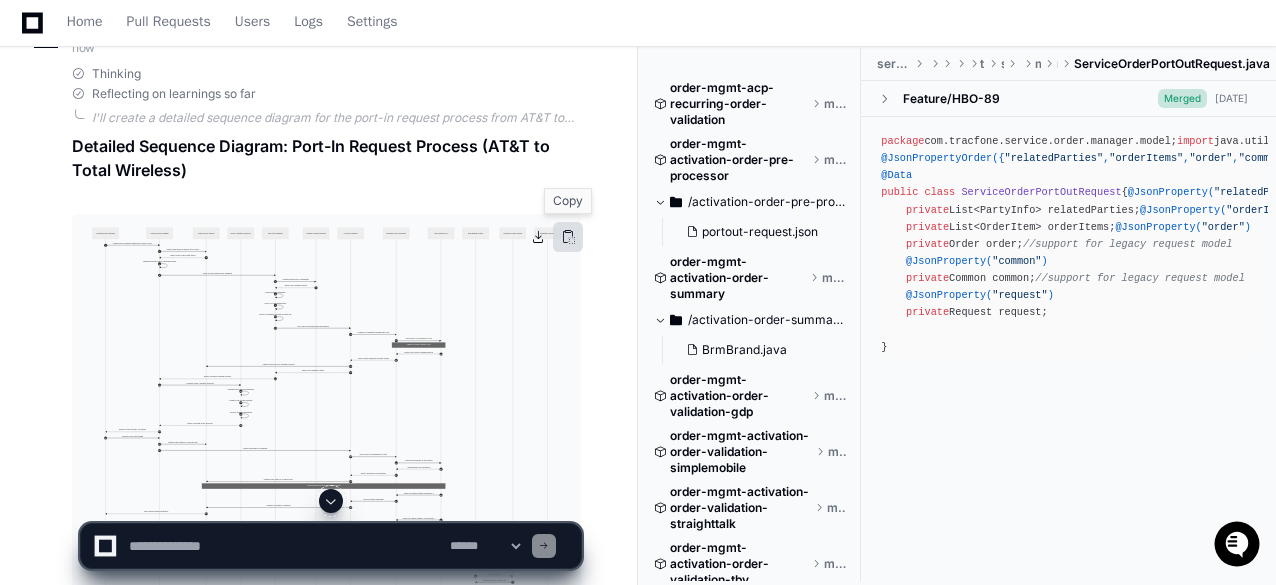 click at bounding box center (568, 237) 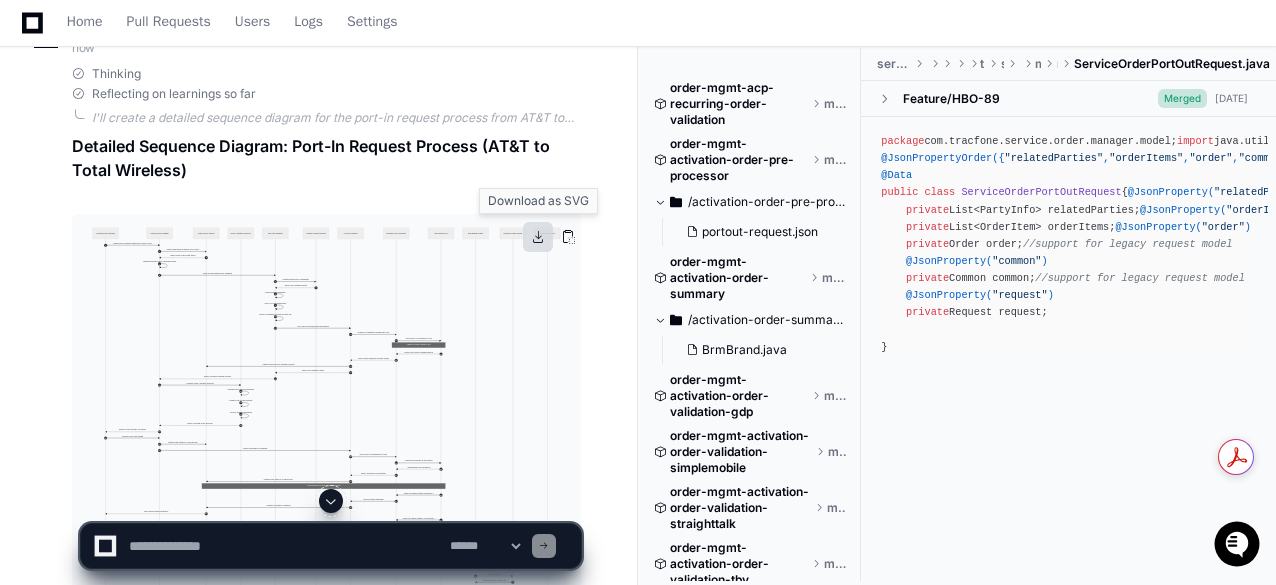 click at bounding box center (538, 237) 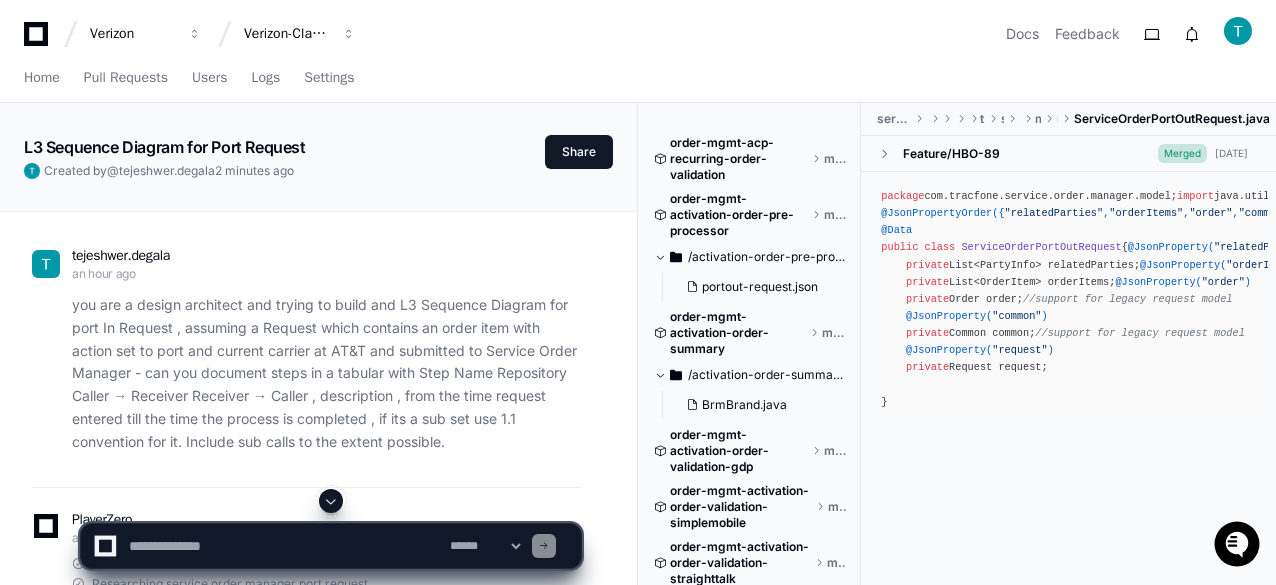 scroll, scrollTop: 0, scrollLeft: 0, axis: both 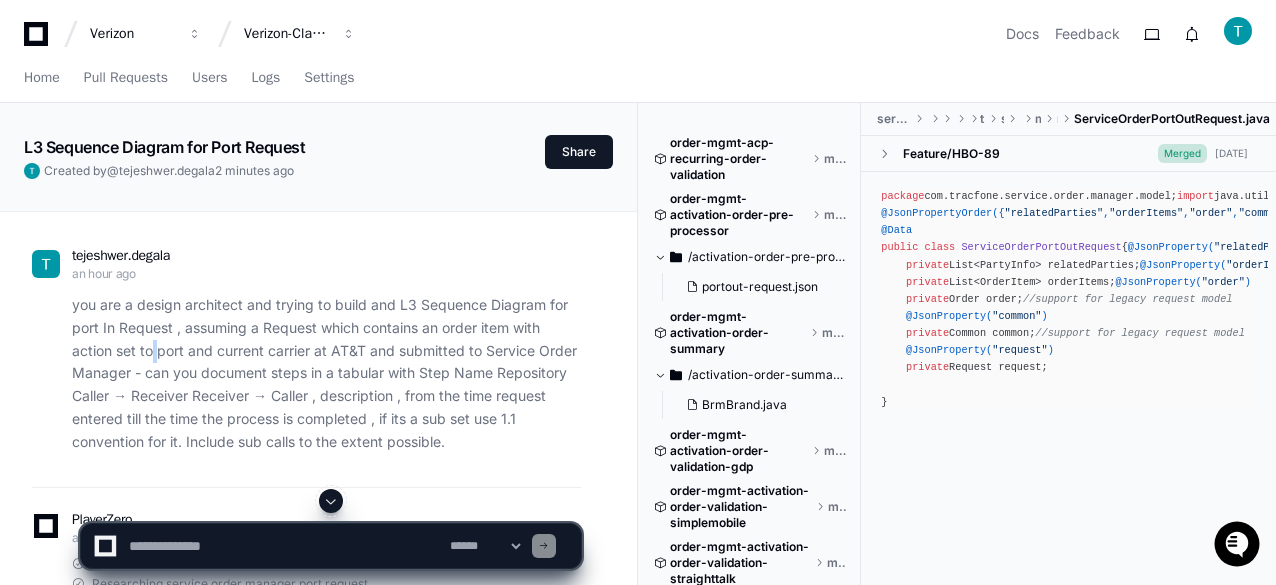 click on "you are a design architect and trying to build and L3 Sequence Diagram for port In Request , assuming a Request which contains an order item with action set to port and current carrier at AT&T and submitted to Service Order Manager - can you document steps in a tabular with Step Name Repository Caller → Receiver Receiver → Caller , description , from the time request entered till the time the process is completed , if its a sub set use 1.1 convention for it. Include sub calls to the extent possible." 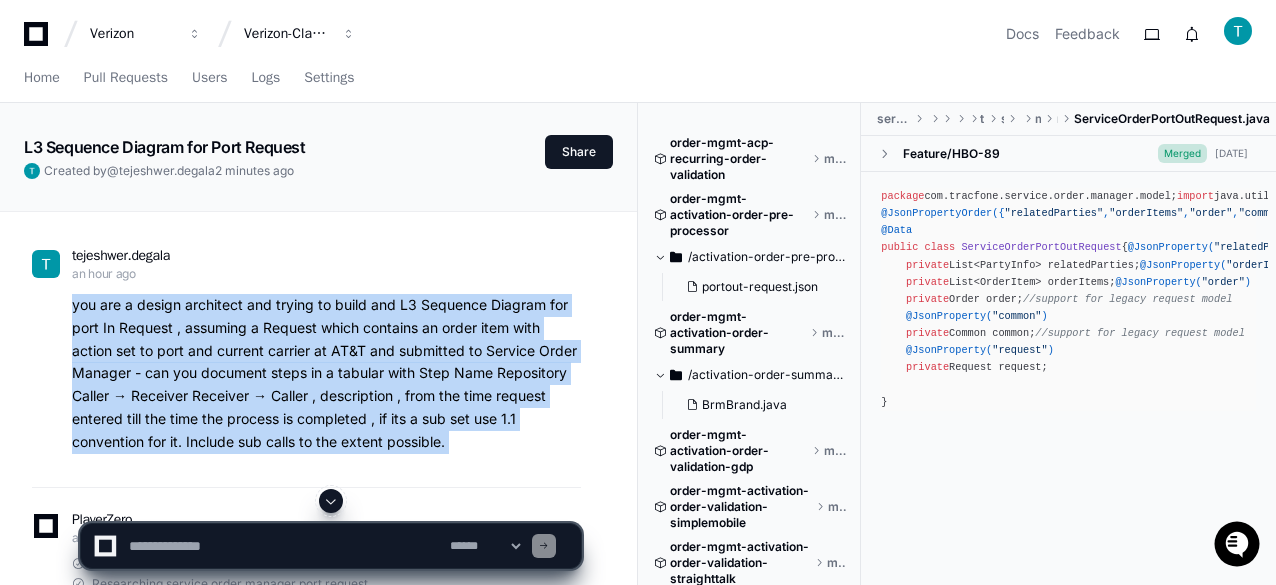 click on "you are a design architect and trying to build and L3 Sequence Diagram for port In Request , assuming a Request which contains an order item with action set to port and current carrier at AT&T and submitted to Service Order Manager - can you document steps in a tabular with Step Name Repository Caller → Receiver Receiver → Caller , description , from the time request entered till the time the process is completed , if its a sub set use 1.1 convention for it. Include sub calls to the extent possible." 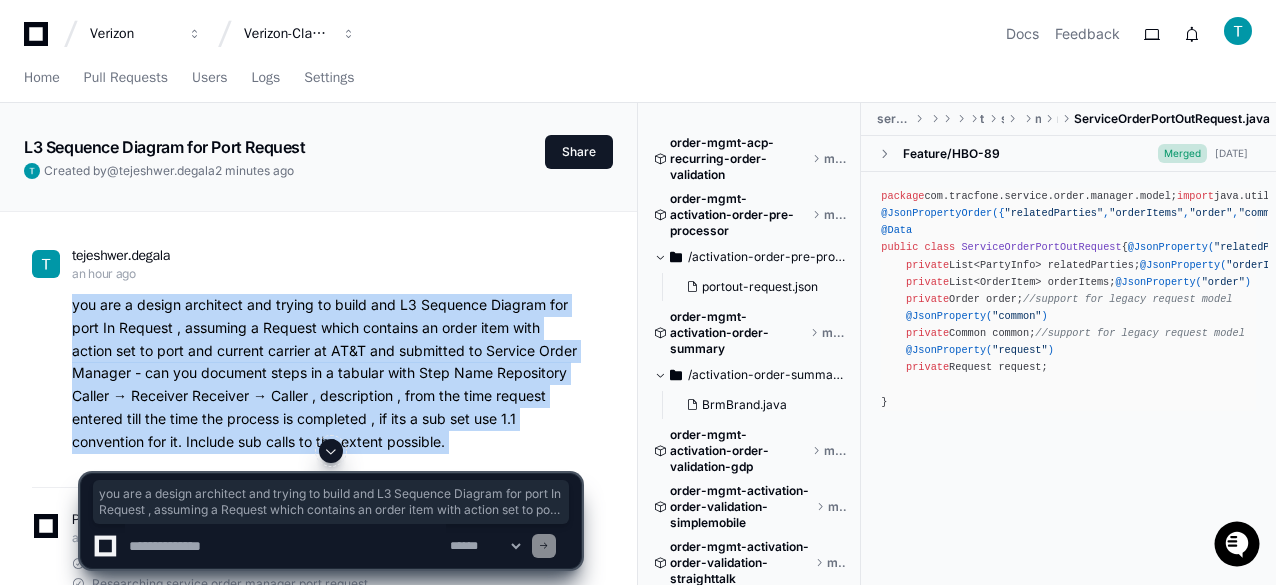 copy on "you are a design architect and trying to build and L3 Sequence Diagram for port In Request , assuming a Request which contains an order item with action set to port and current carrier at AT&T and submitted to Service Order Manager - can you document steps in a tabular with Step Name Repository Caller → Receiver Receiver → Caller , description , from the time request entered till the time the process is completed , if its a sub set use 1.1 convention for it. Include sub calls to the extent possible." 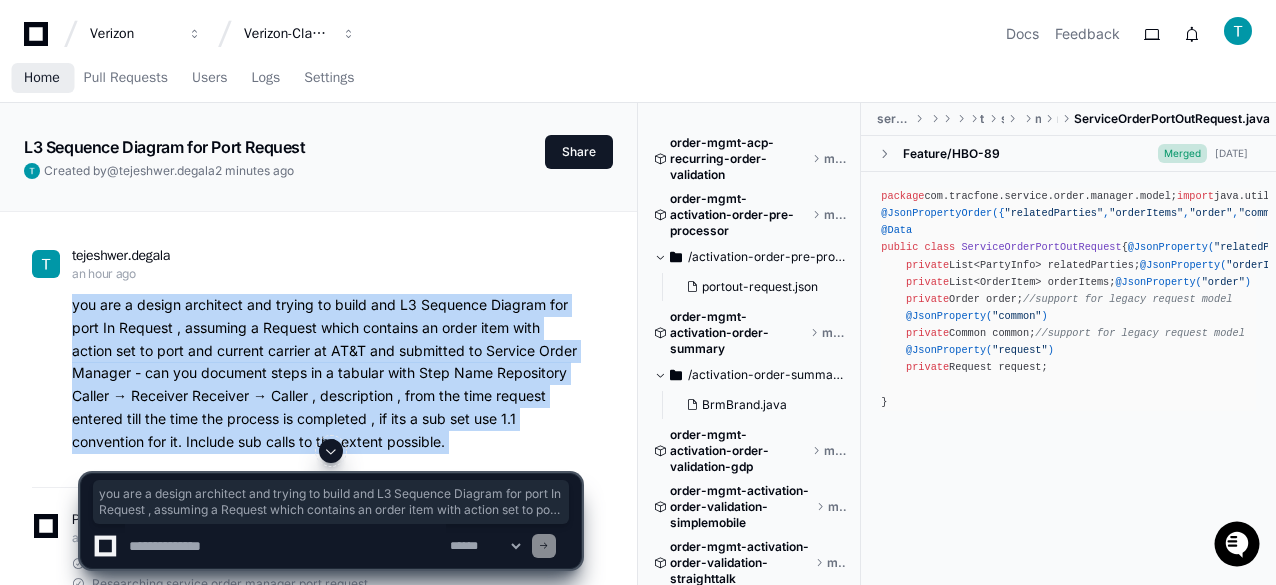 click on "Home" at bounding box center (42, 78) 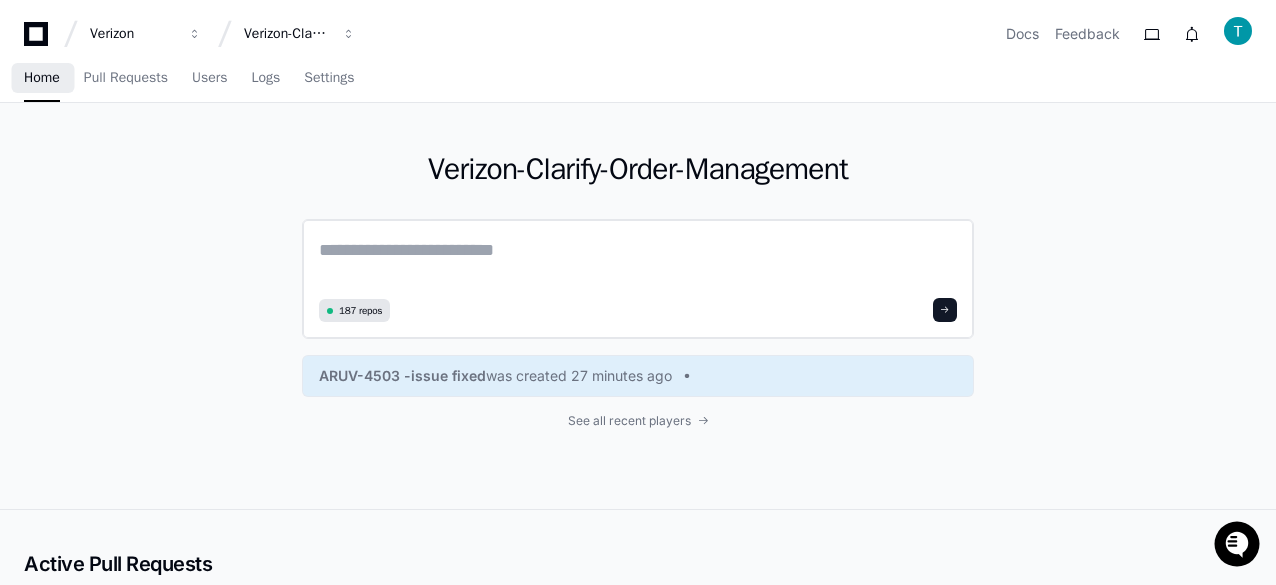 click 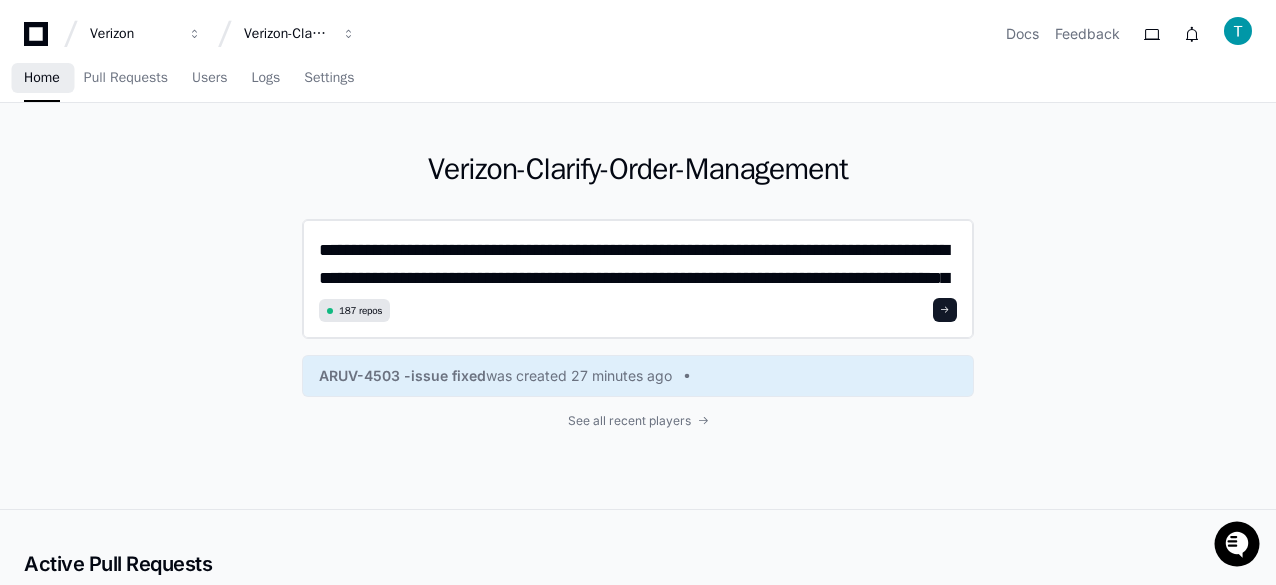 scroll, scrollTop: 0, scrollLeft: 0, axis: both 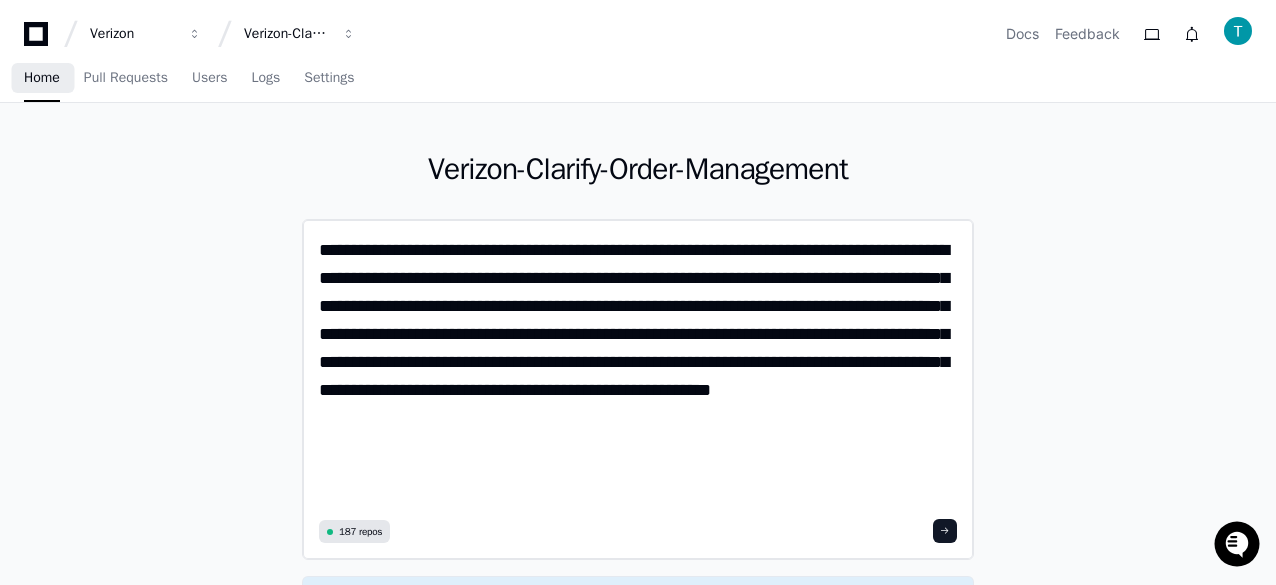 click on "**********" 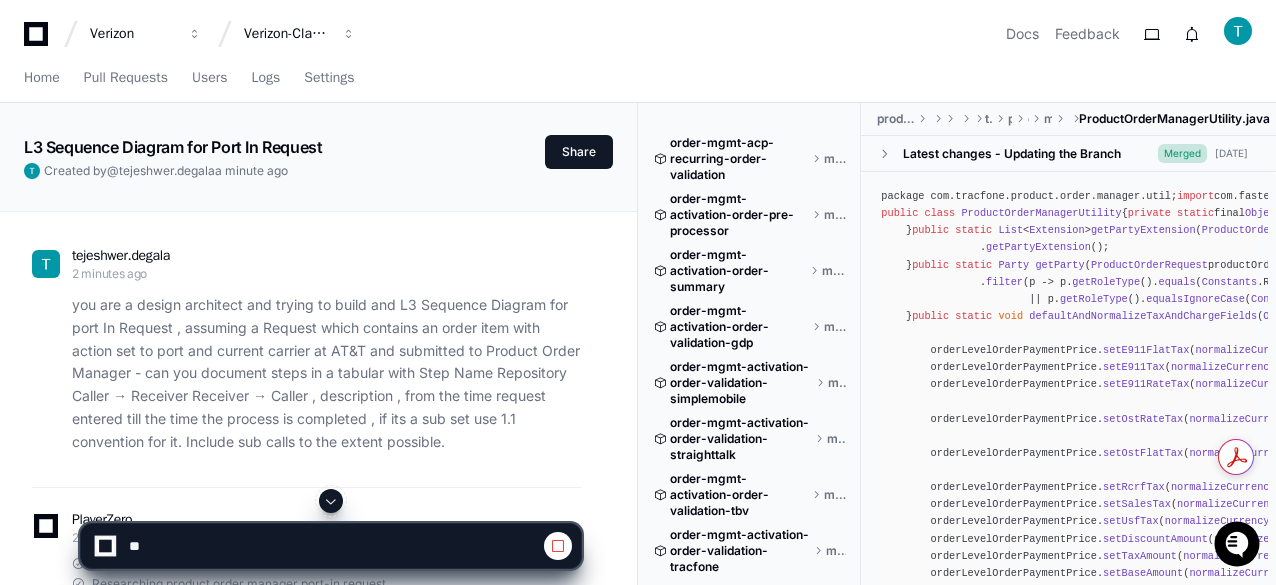 scroll, scrollTop: 0, scrollLeft: 0, axis: both 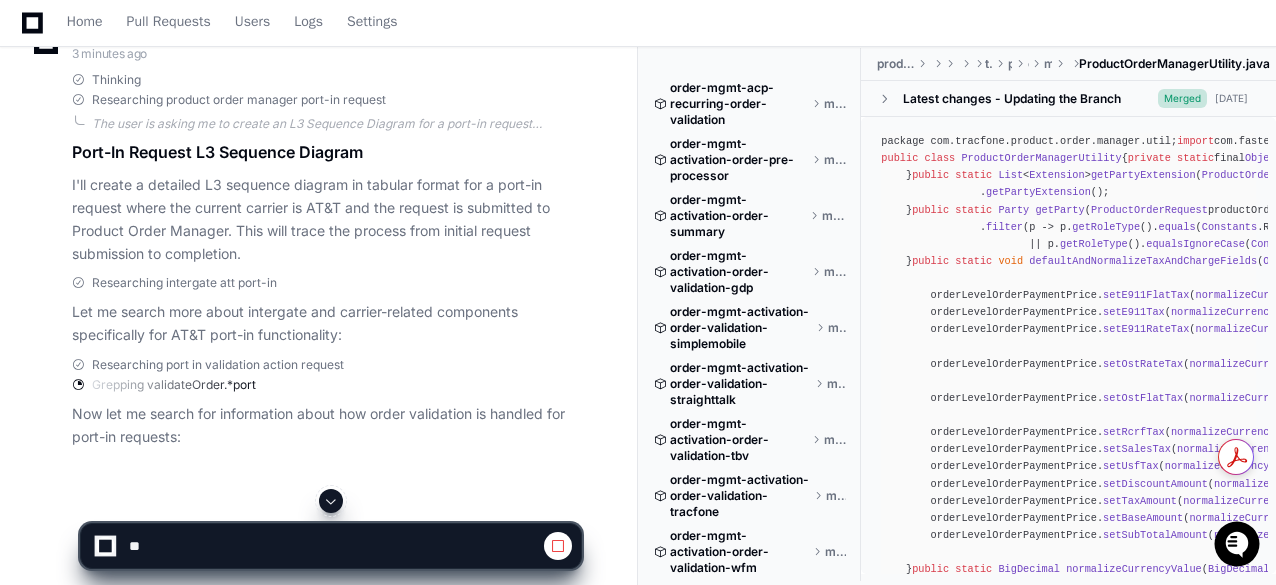 click on "tejeshwer.[PERSON_NAME] 3 minutes ago you are a design architect and trying to build and L3 Sequence Diagram for port In Request , assuming a Request which contains an order item with action set to port and current carrier at AT&T and submitted to Product Order Manager - can you document steps in a tabular with Step Name Repository Caller → Receiver Receiver → Caller , description , from the time request entered till the time the process is completed , if its a sub set use 1.1 convention for it. Include sub calls to the extent possible.
PlayerZero 3 minutes ago Thinking Researching product order manager port-in request Port-In Request L3 Sequence Diagram
I'll create a detailed L3 sequence diagram in tabular format for a port-in request where the current carrier is AT&T and the request is submitted to Product Order Manager. This will trace the process from initial request submission to completion.
Researching intergate att port-in
Grepping validateOrder.*port" 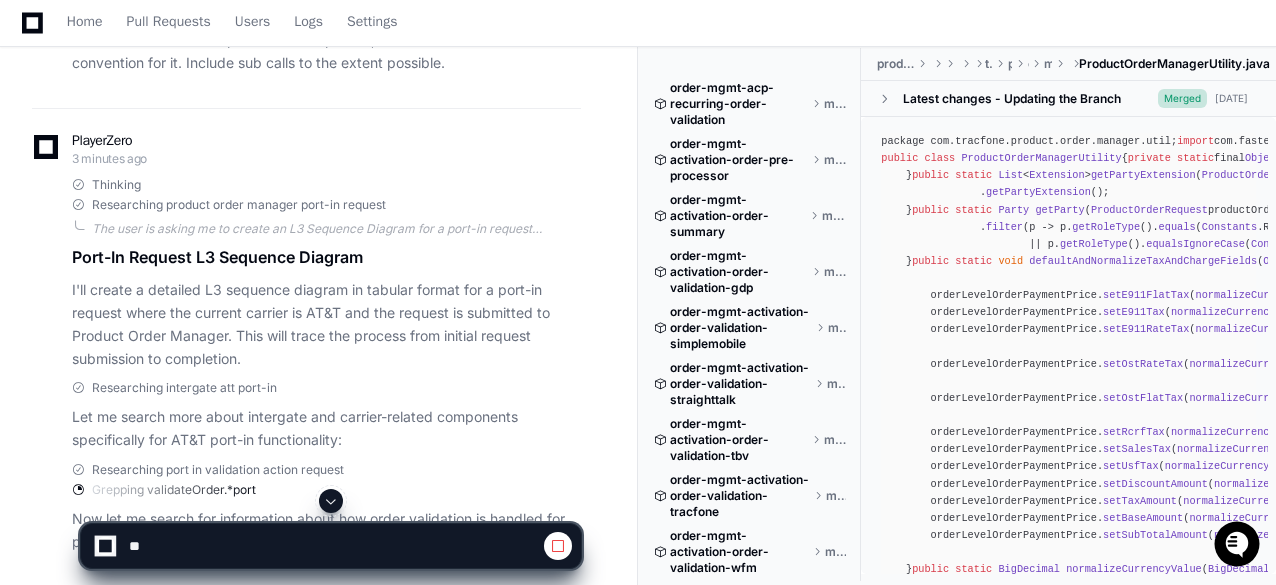 scroll, scrollTop: 284, scrollLeft: 0, axis: vertical 